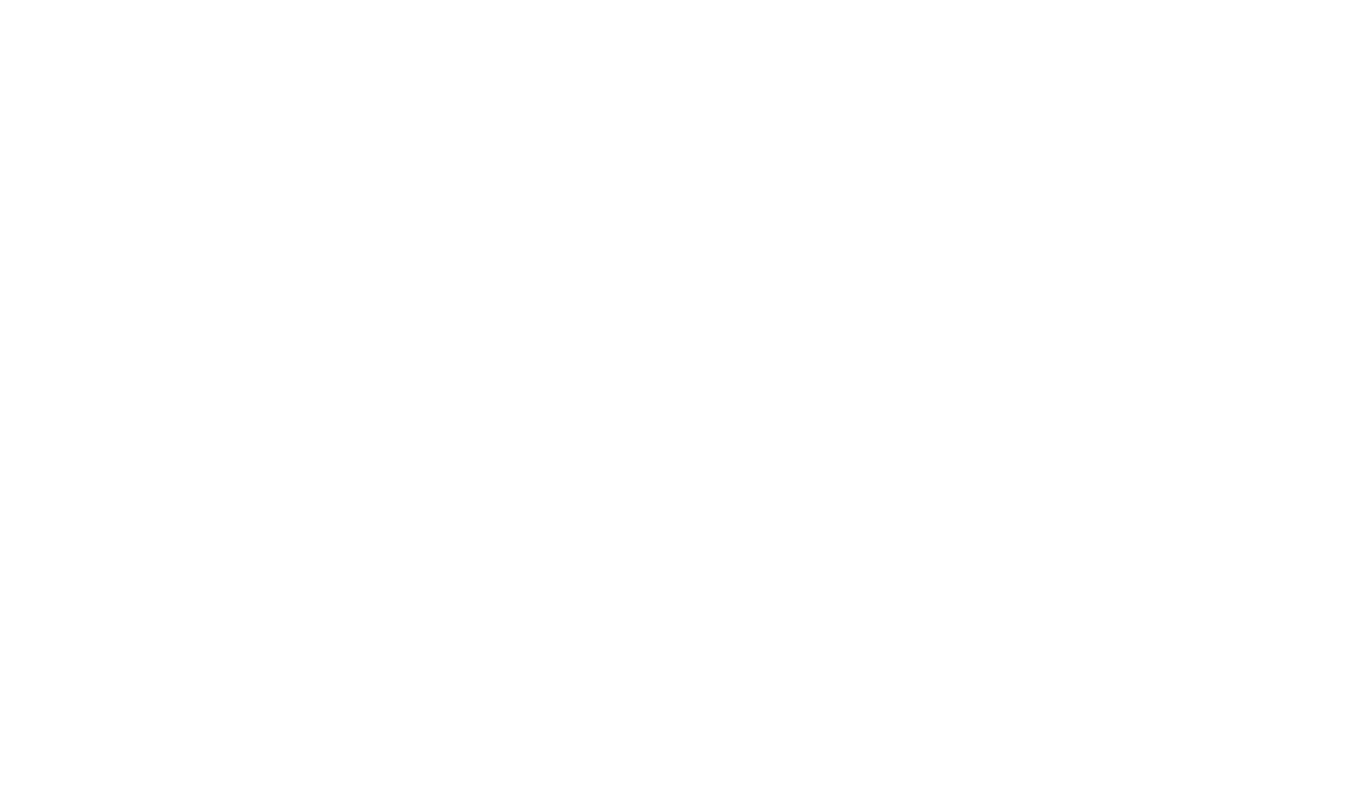 scroll, scrollTop: 0, scrollLeft: 0, axis: both 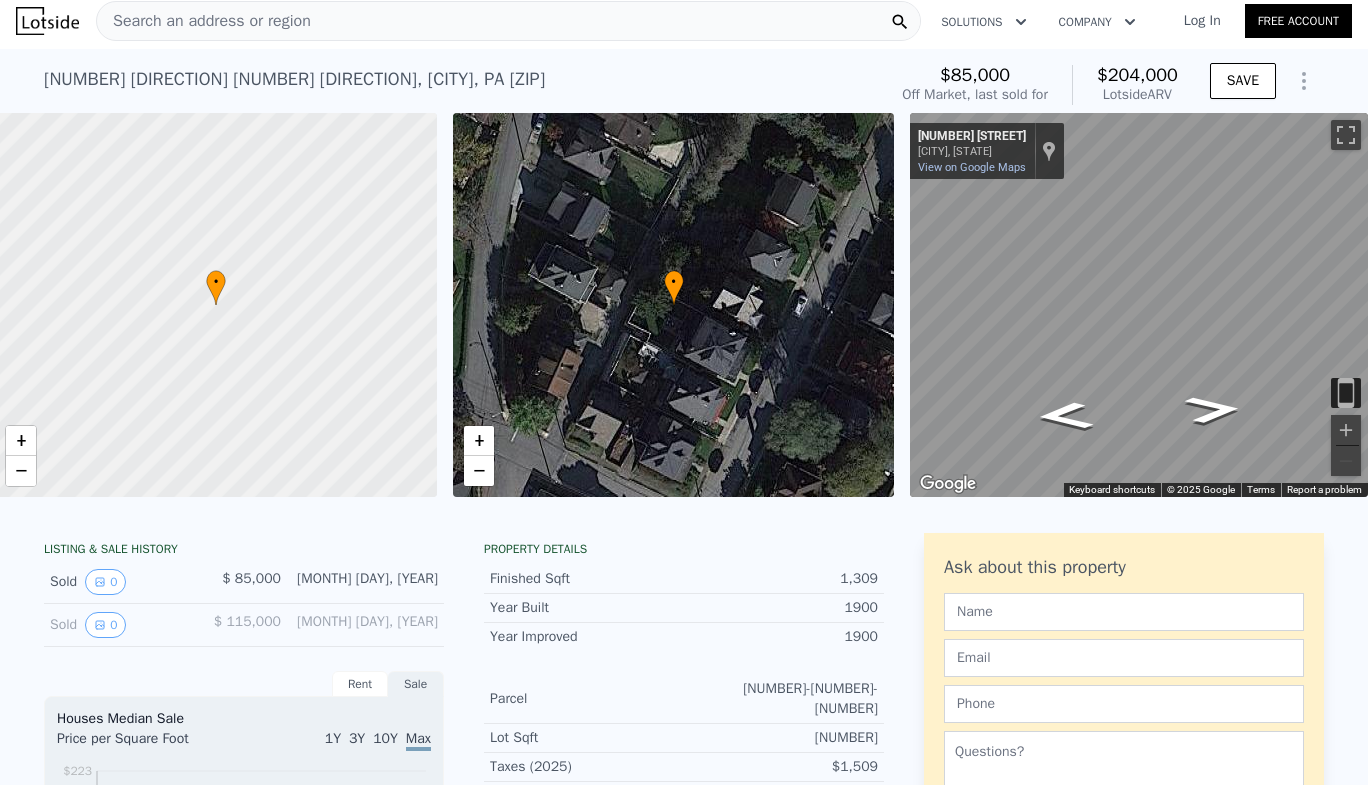 drag, startPoint x: 327, startPoint y: 412, endPoint x: 179, endPoint y: 21, distance: 418.07297 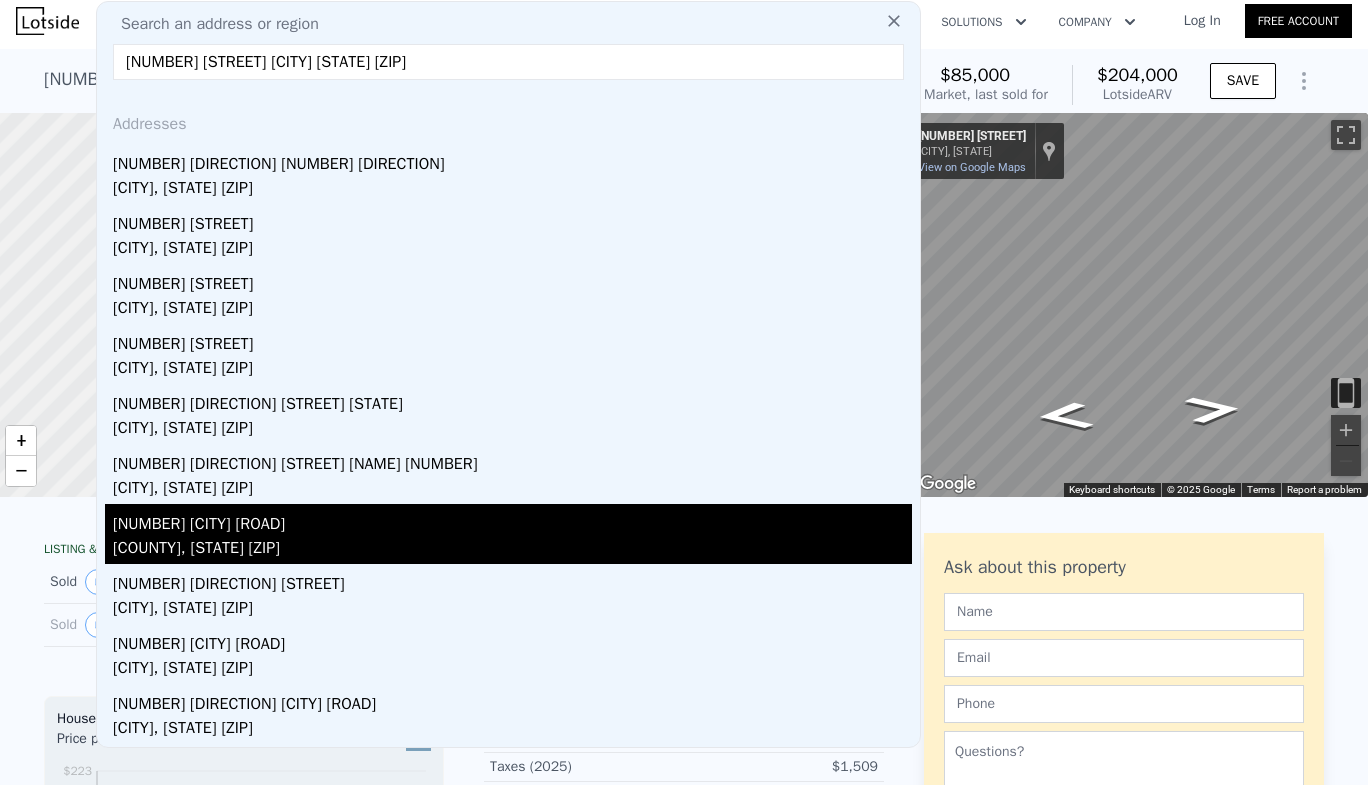 type on "[NUMBER] [STREET] [CITY] [STATE] [ZIP]" 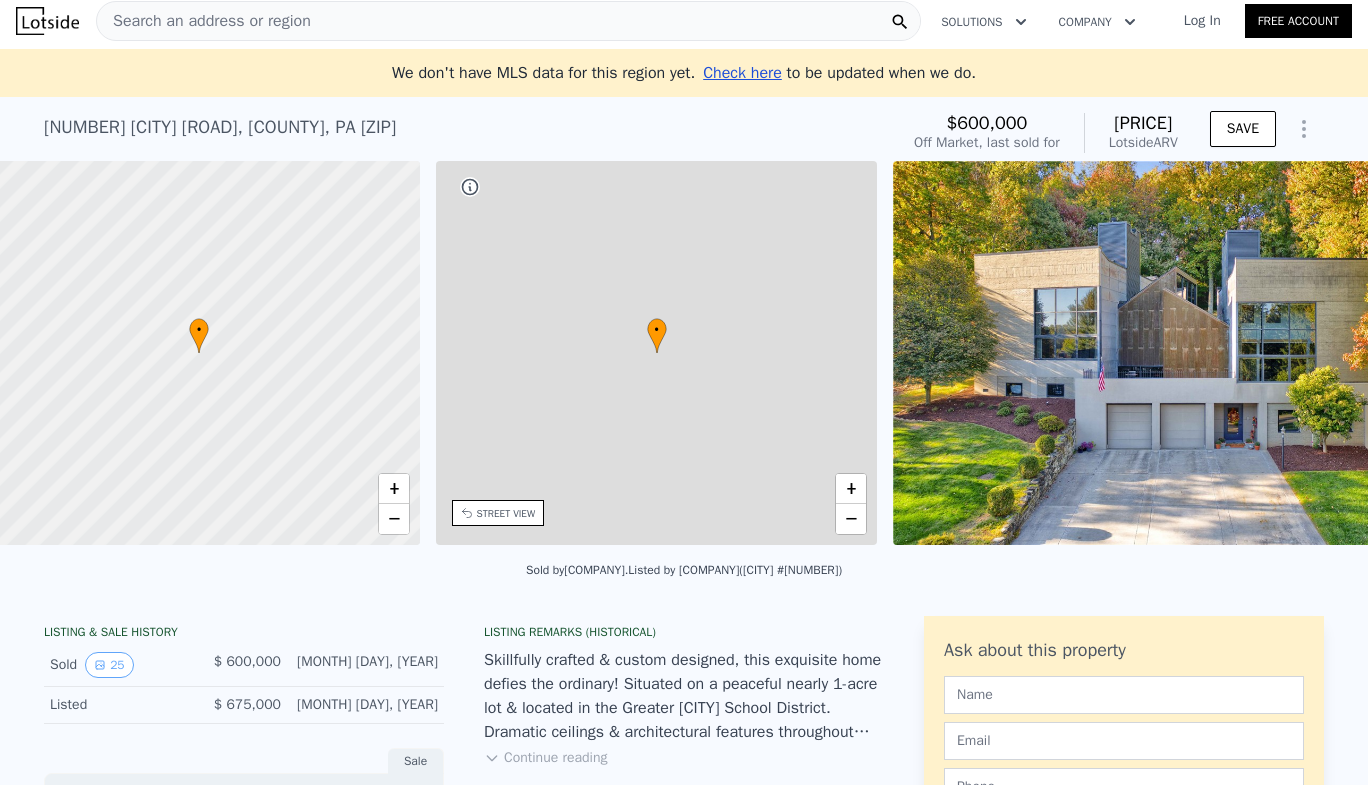 scroll, scrollTop: 0, scrollLeft: 465, axis: horizontal 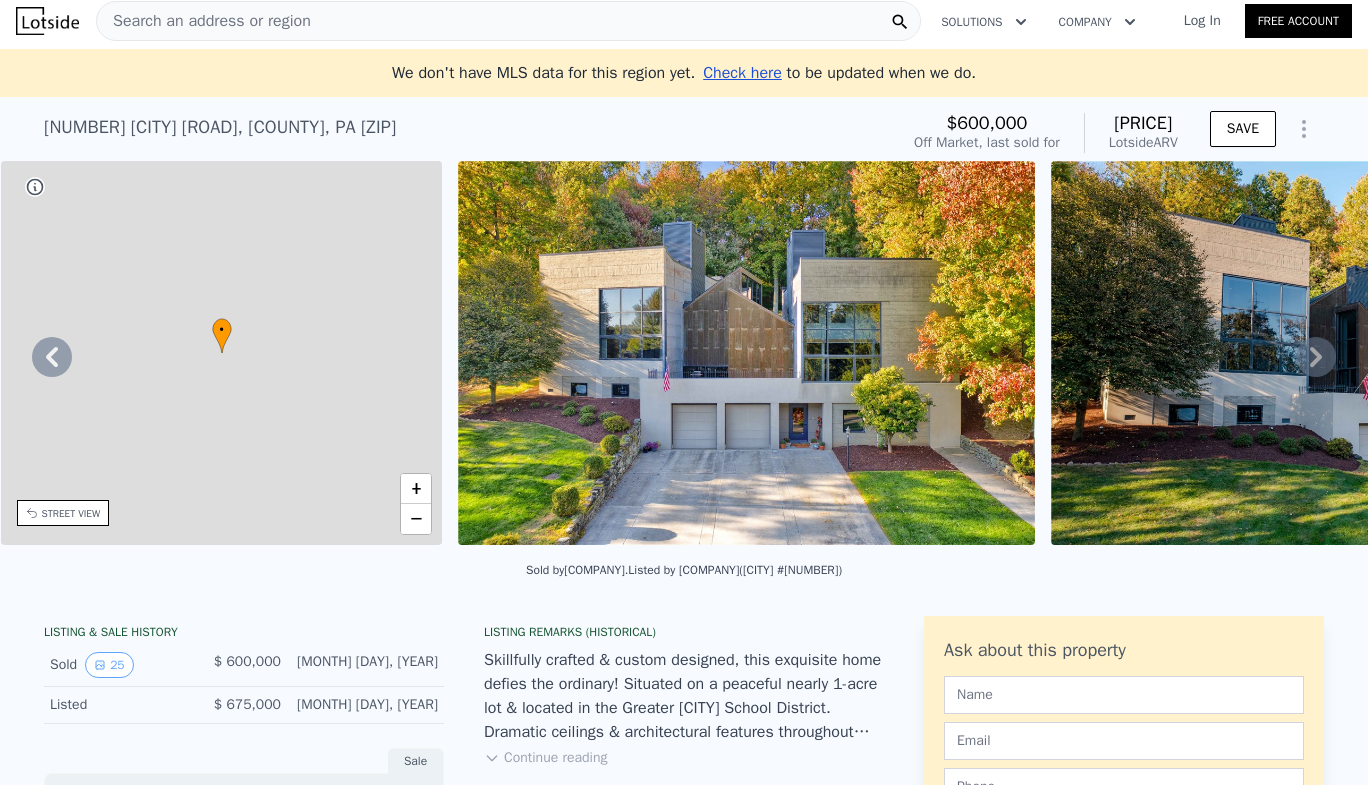 click 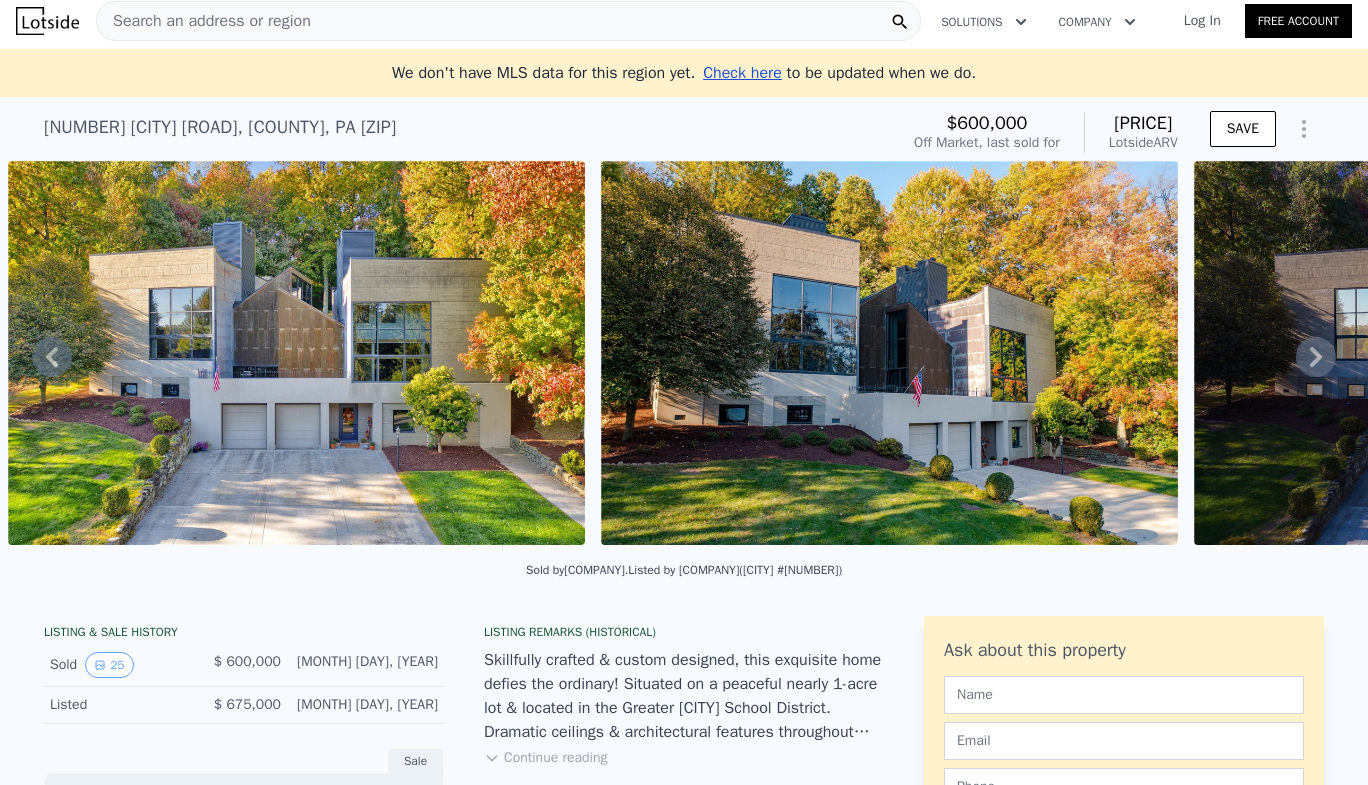 click 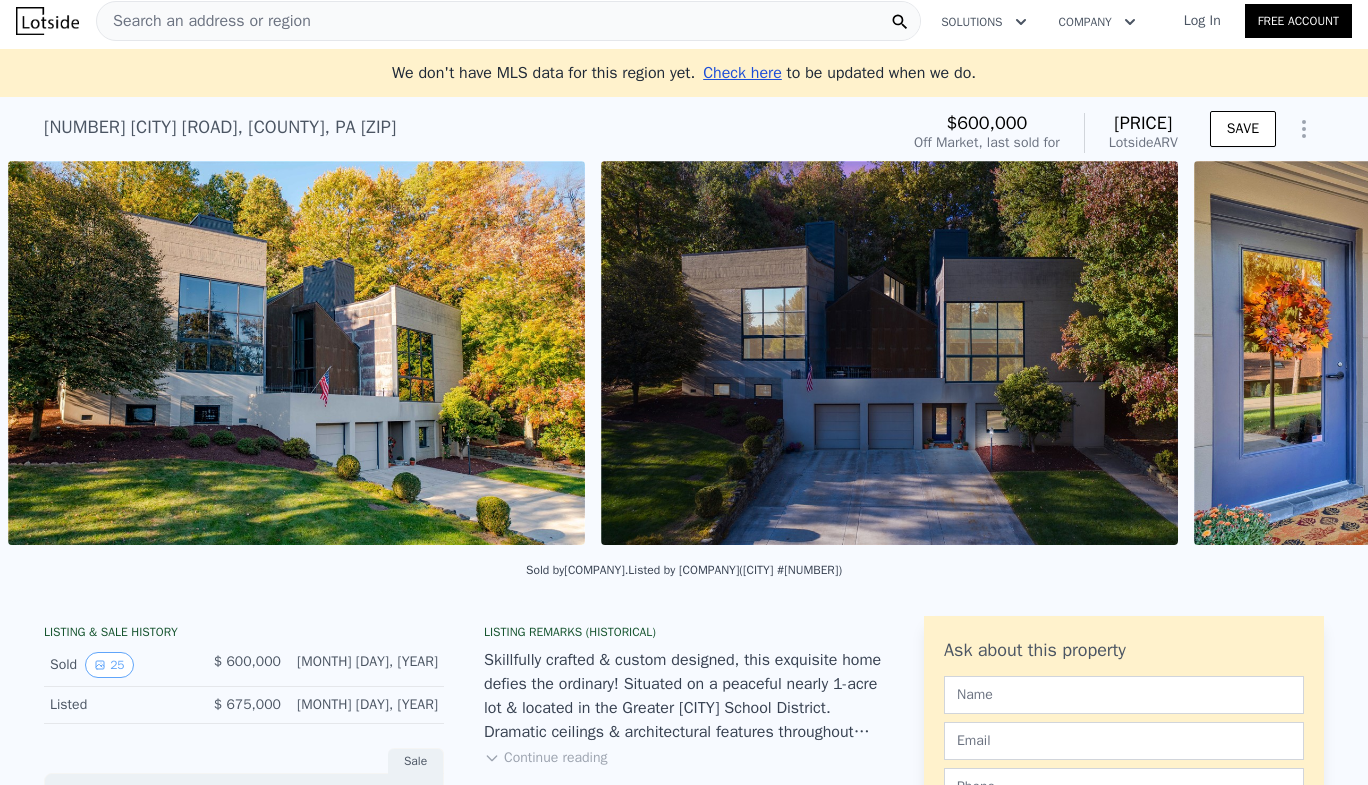 scroll, scrollTop: 0, scrollLeft: 1507, axis: horizontal 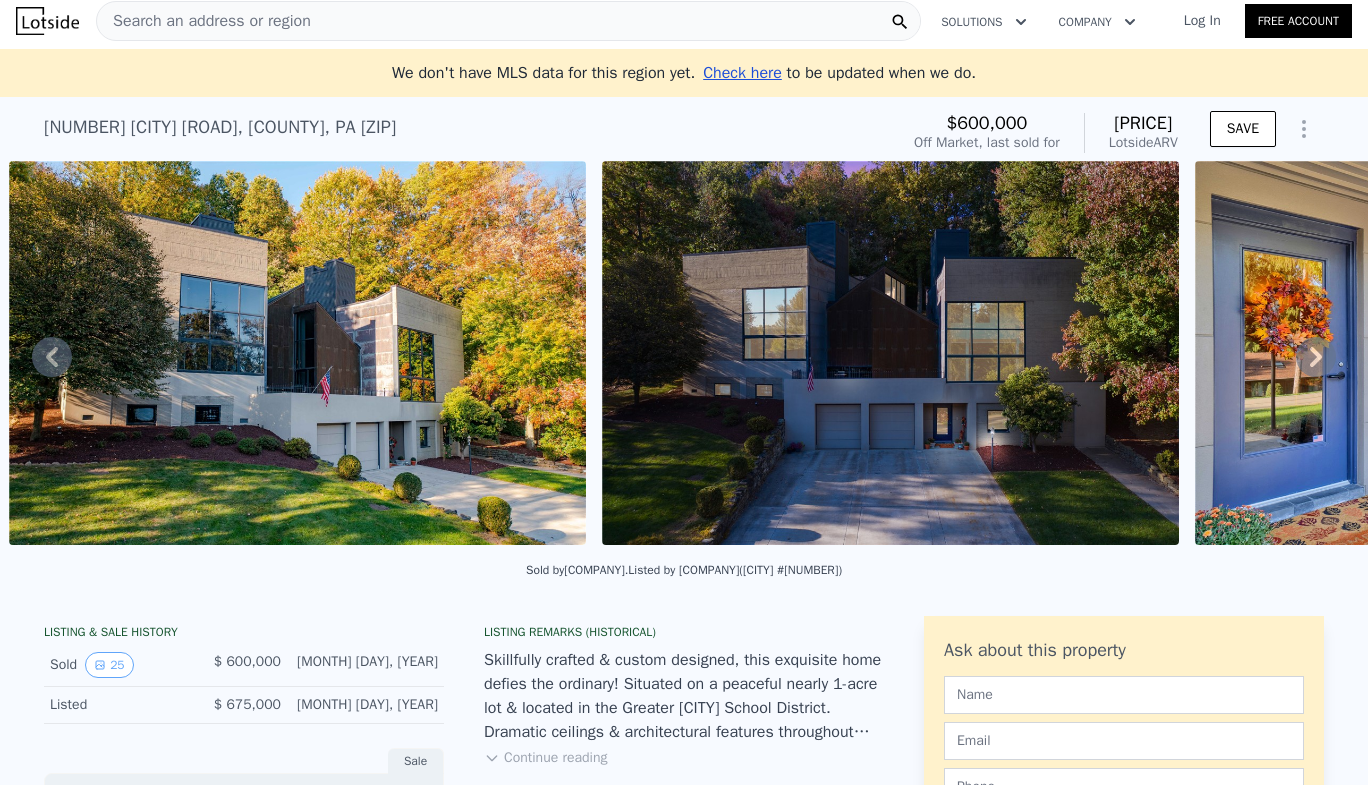 click 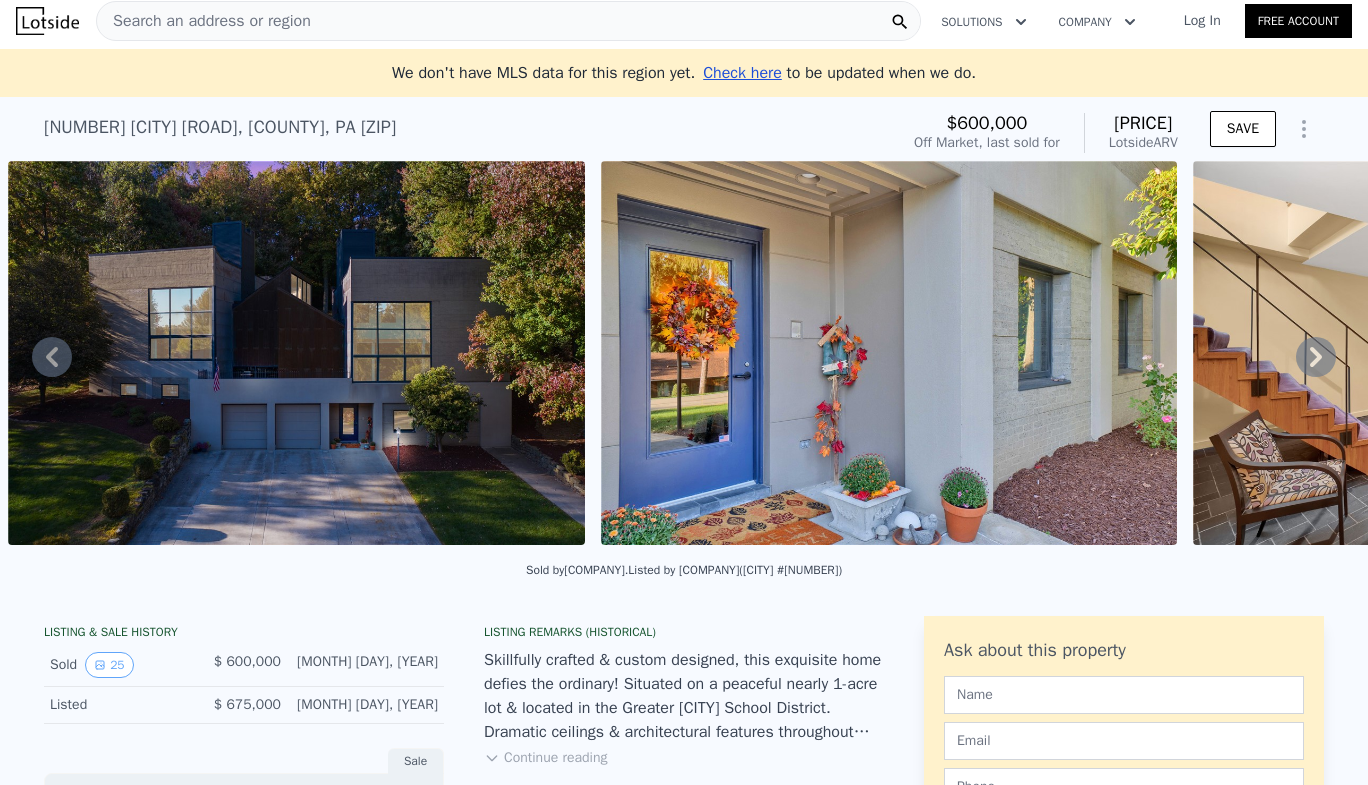 scroll, scrollTop: 0, scrollLeft: 2100, axis: horizontal 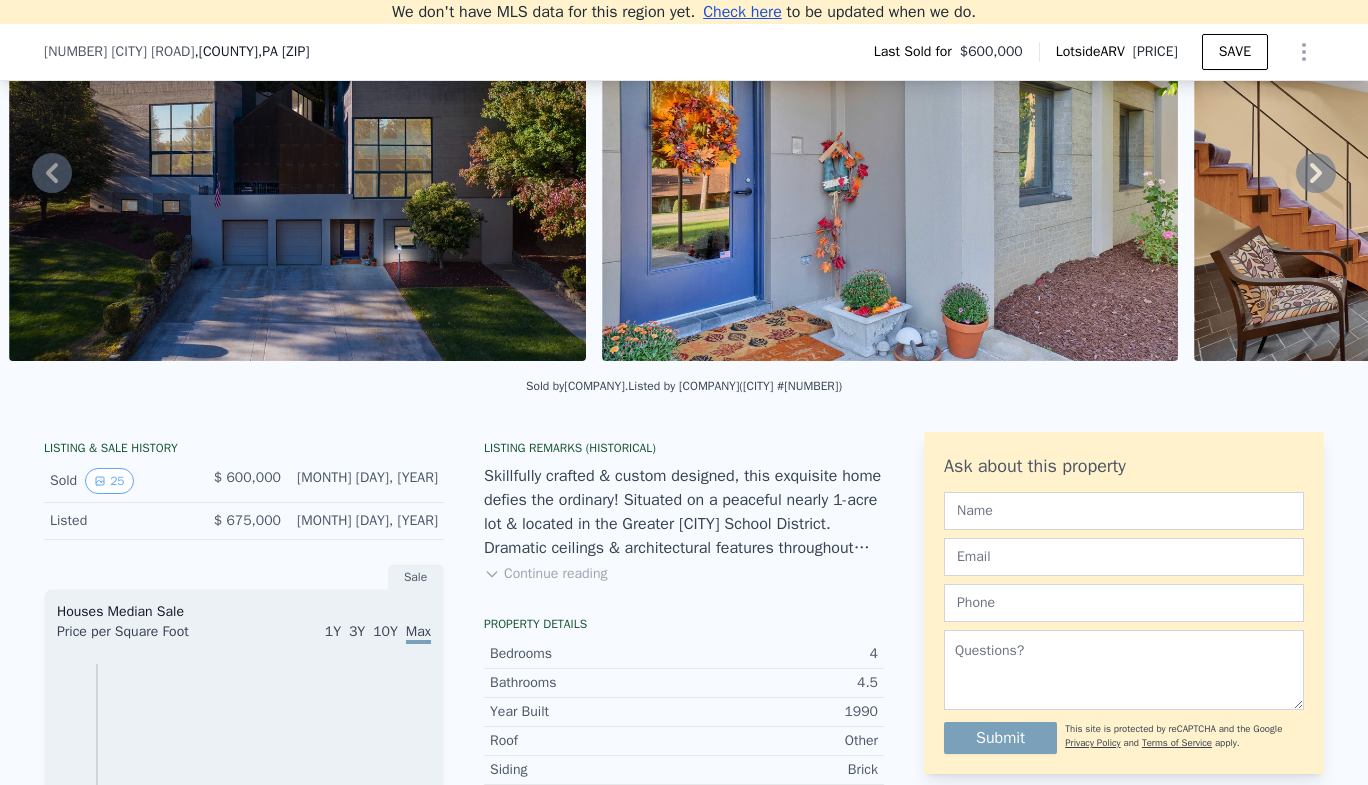 click at bounding box center (297, 169) 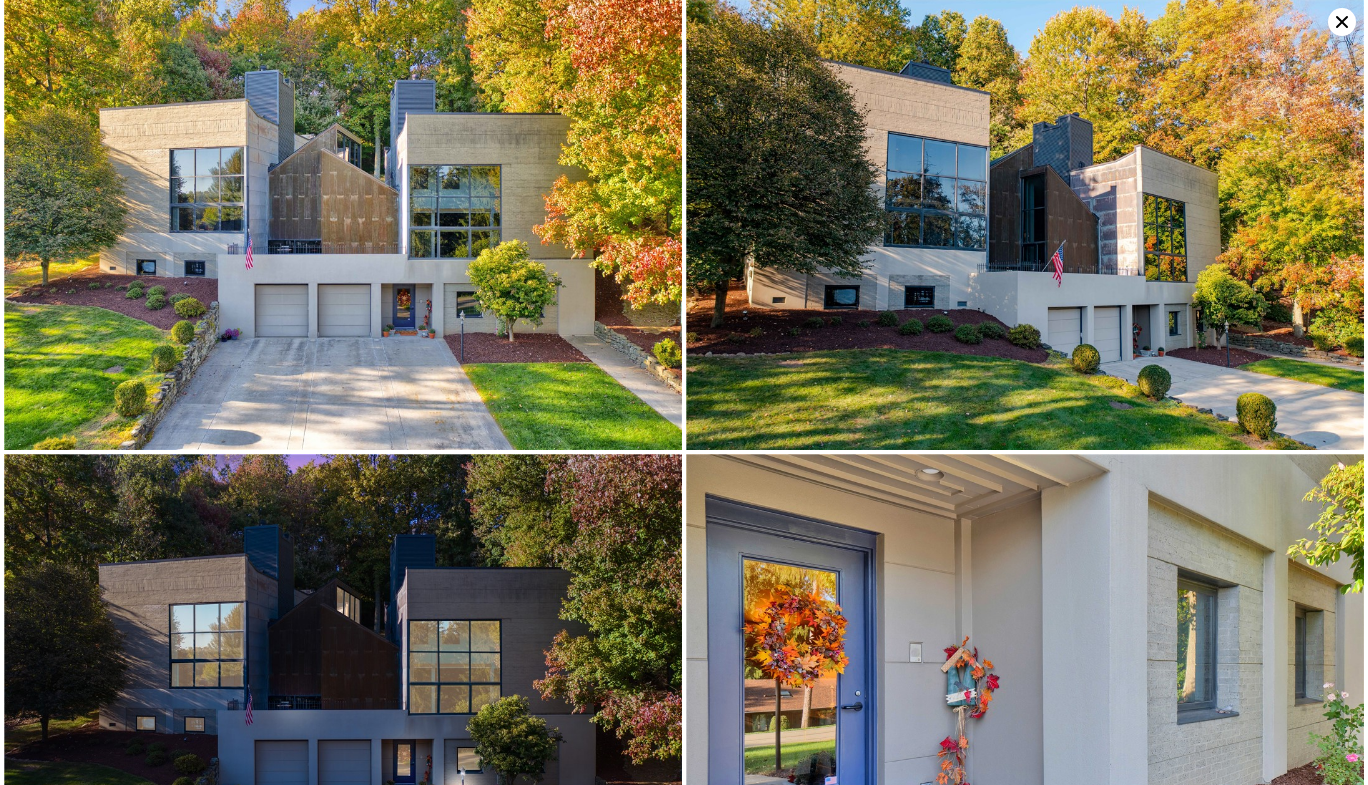 scroll, scrollTop: 0, scrollLeft: 0, axis: both 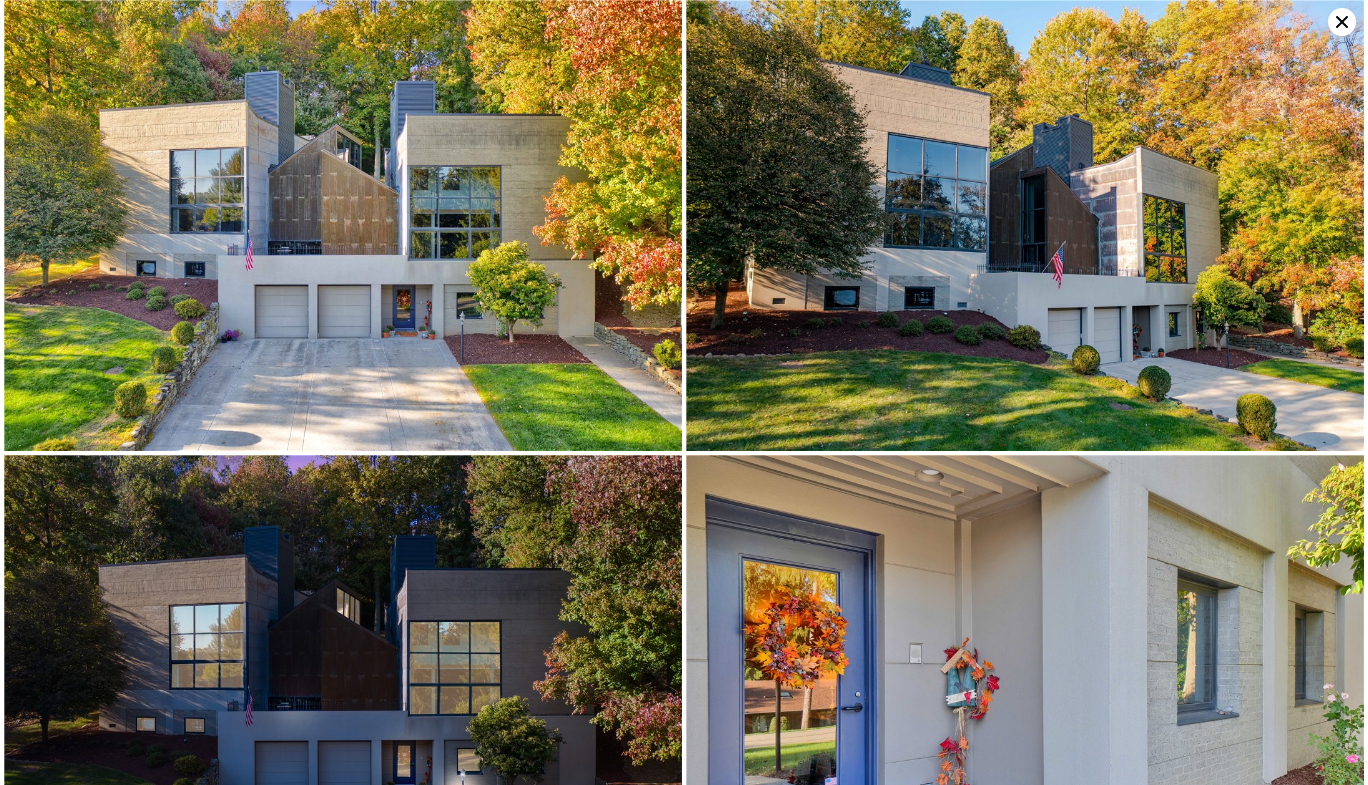 click at bounding box center [343, 225] 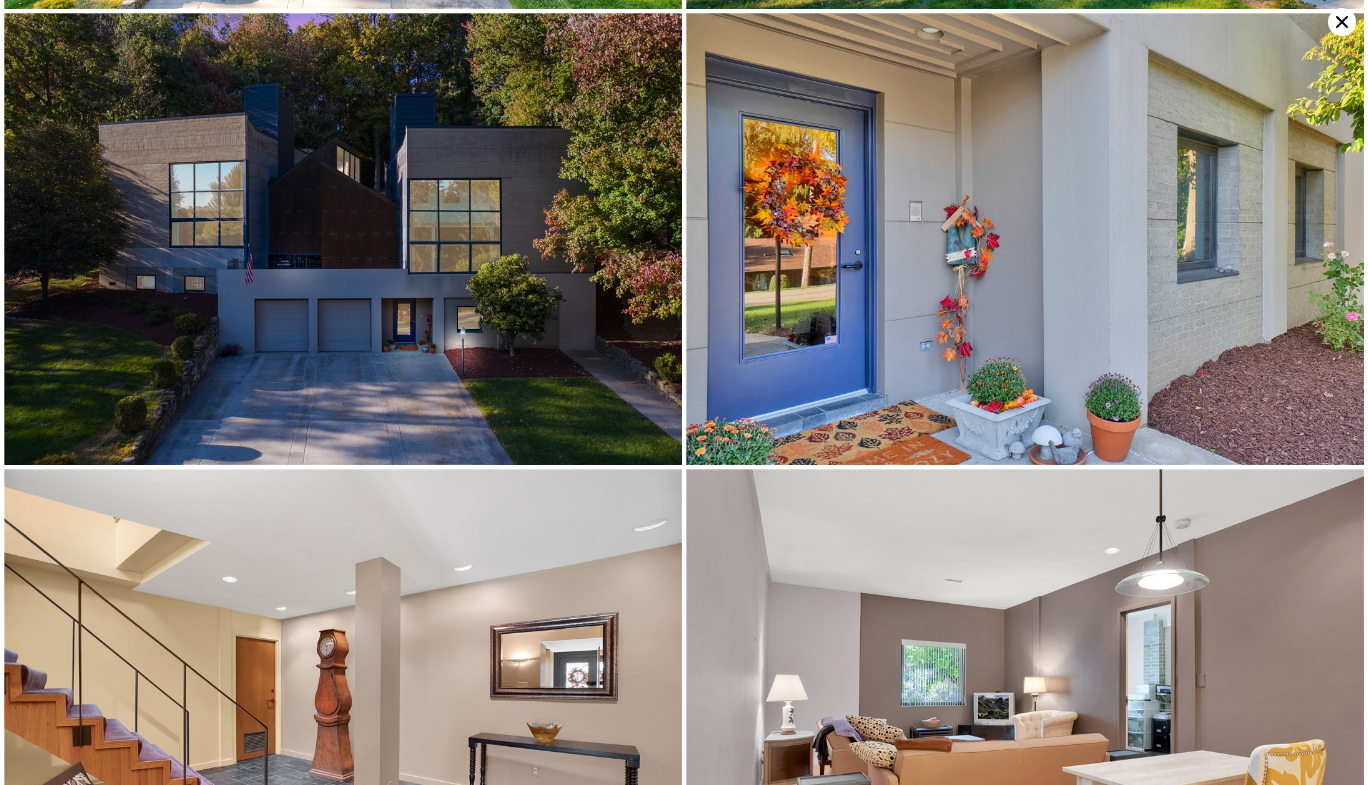 scroll, scrollTop: 449, scrollLeft: 0, axis: vertical 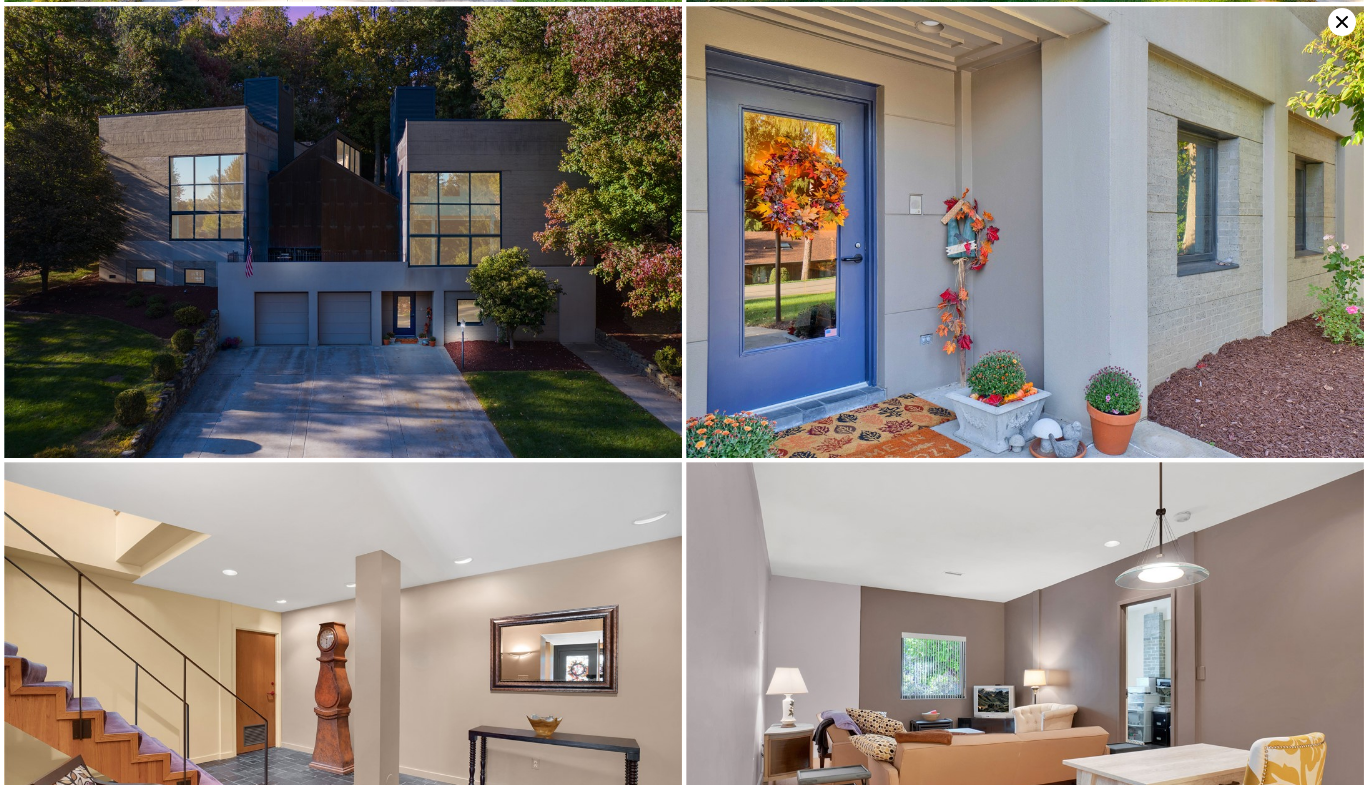 click at bounding box center [343, 231] 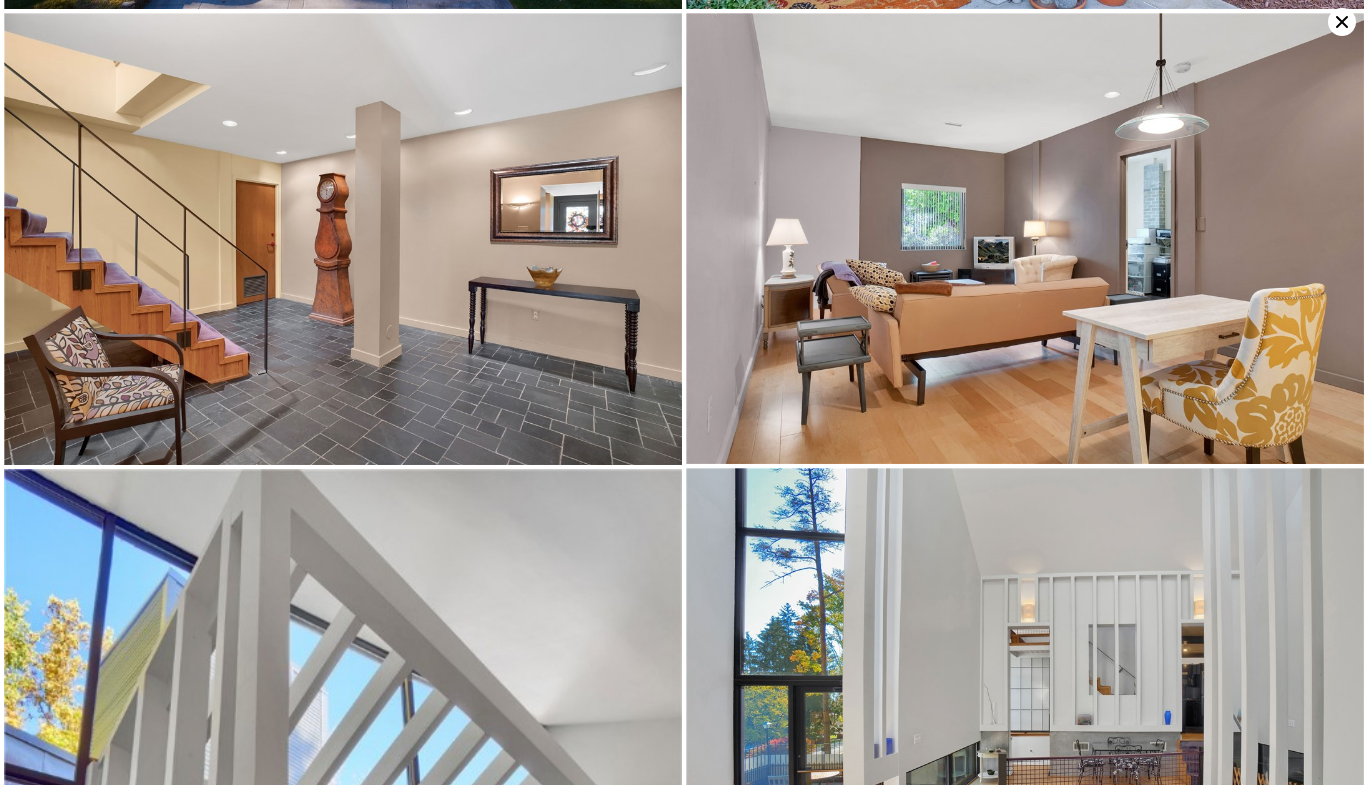 scroll, scrollTop: 899, scrollLeft: 0, axis: vertical 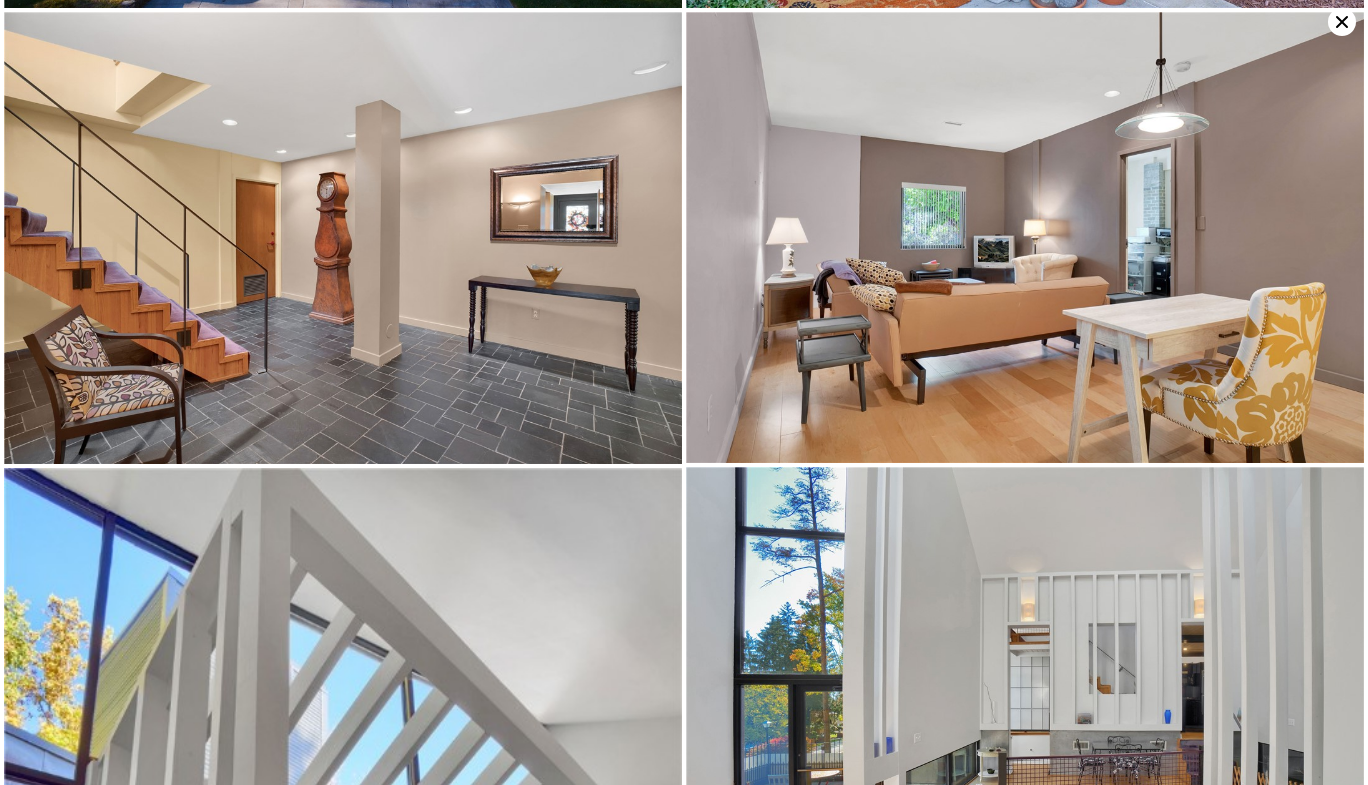 click at bounding box center (343, 238) 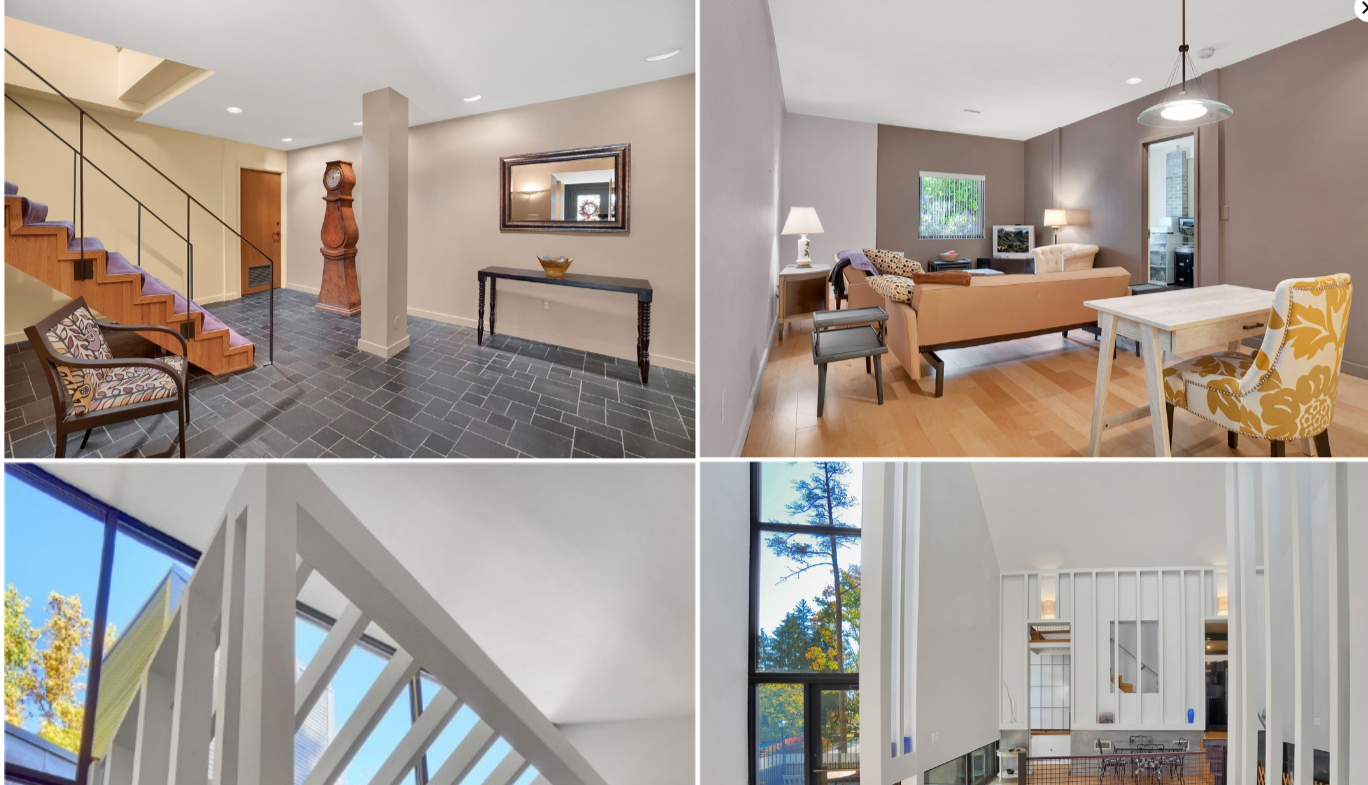scroll, scrollTop: 899, scrollLeft: 0, axis: vertical 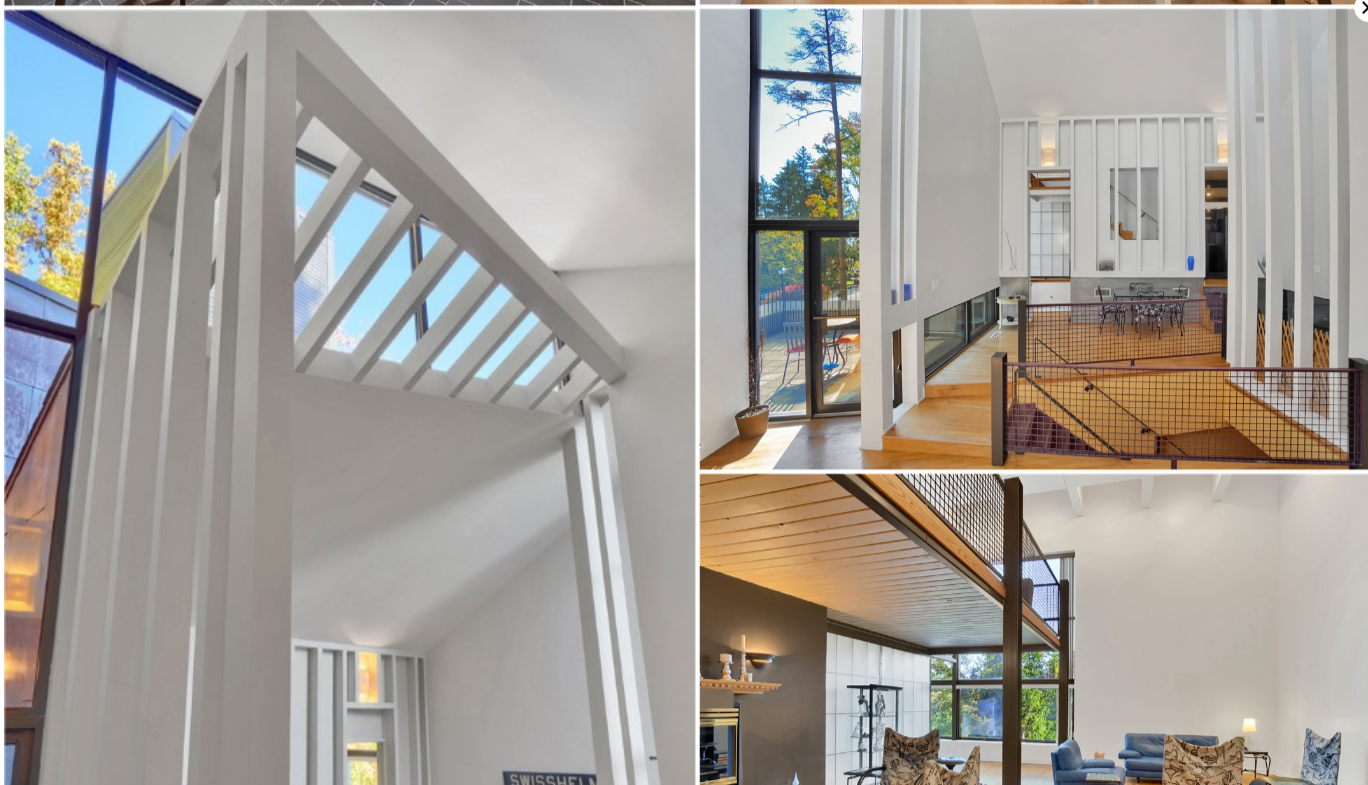 click at bounding box center (343, 532) 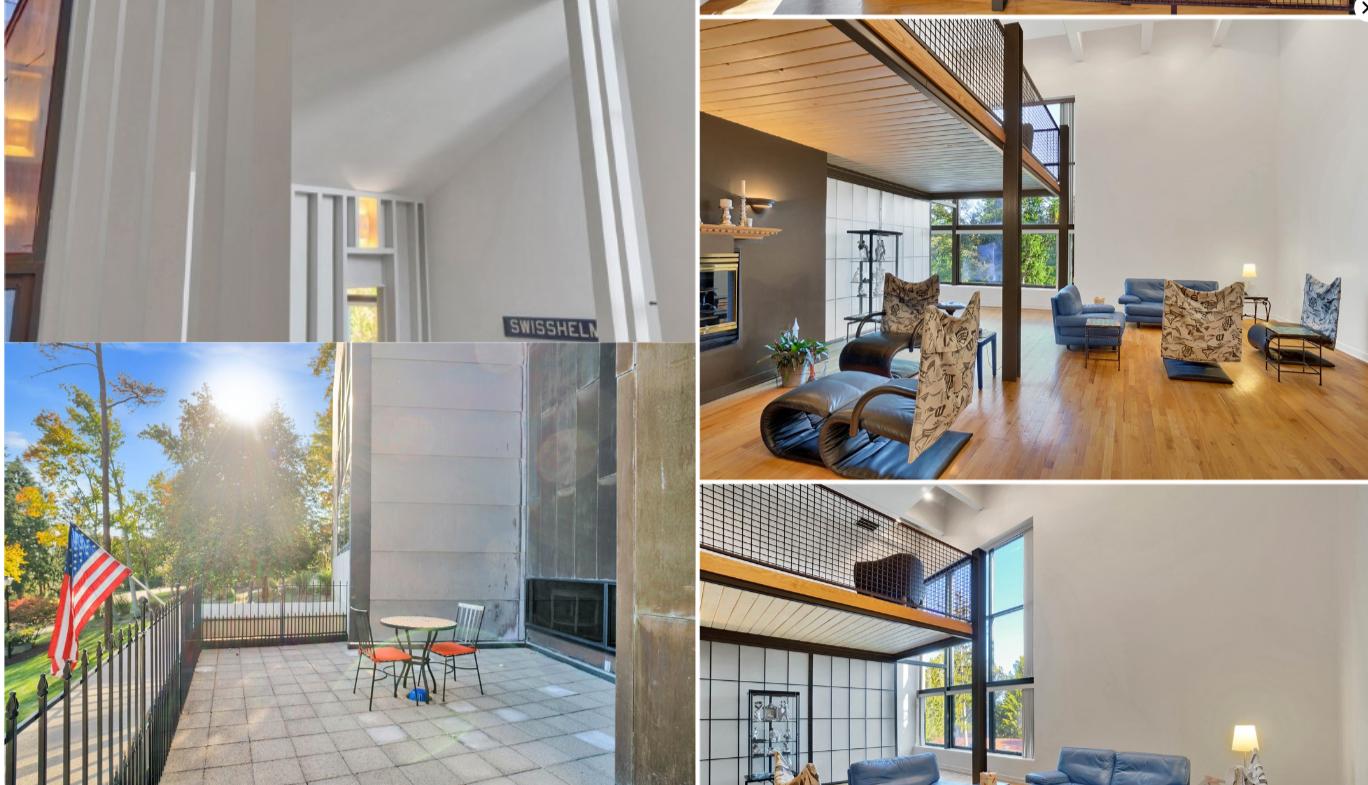 scroll, scrollTop: 1799, scrollLeft: 0, axis: vertical 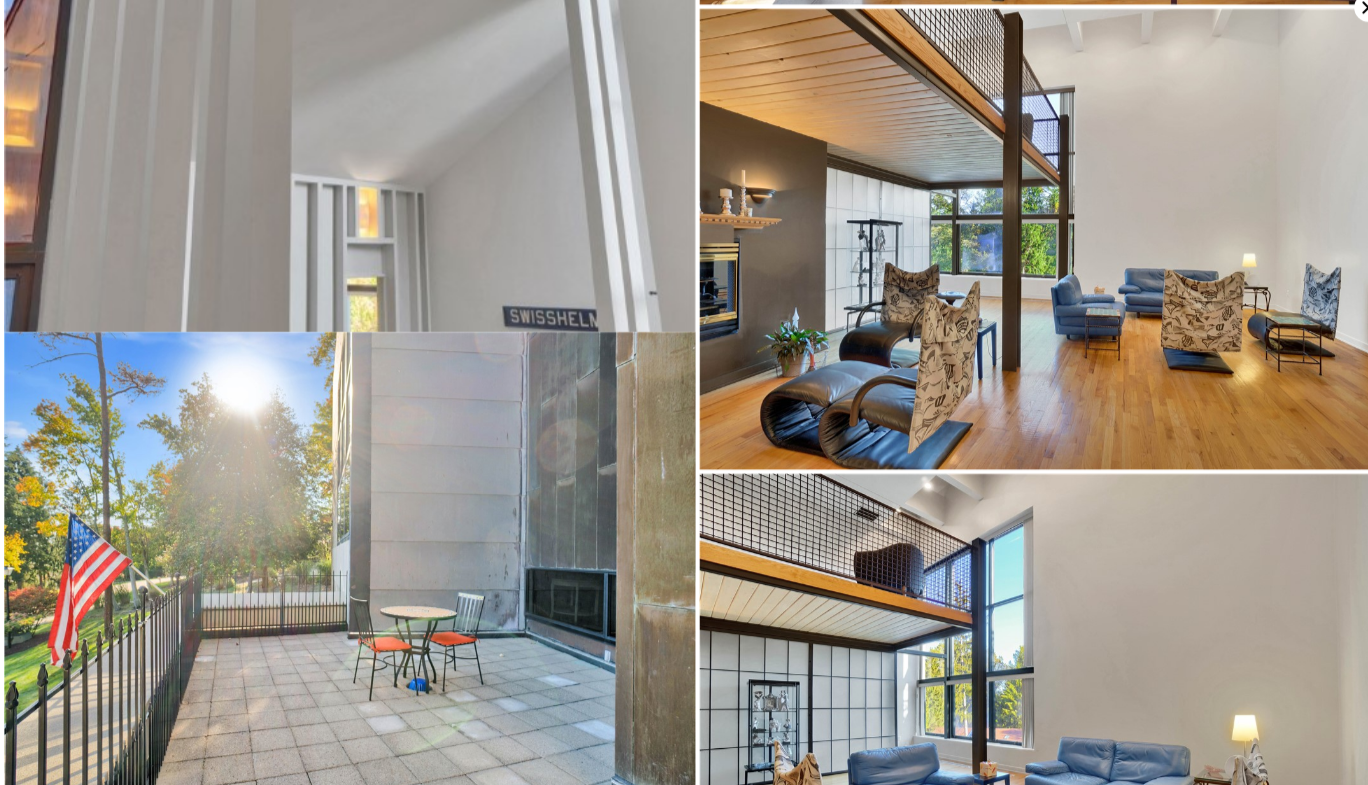 click at bounding box center (343, 76) 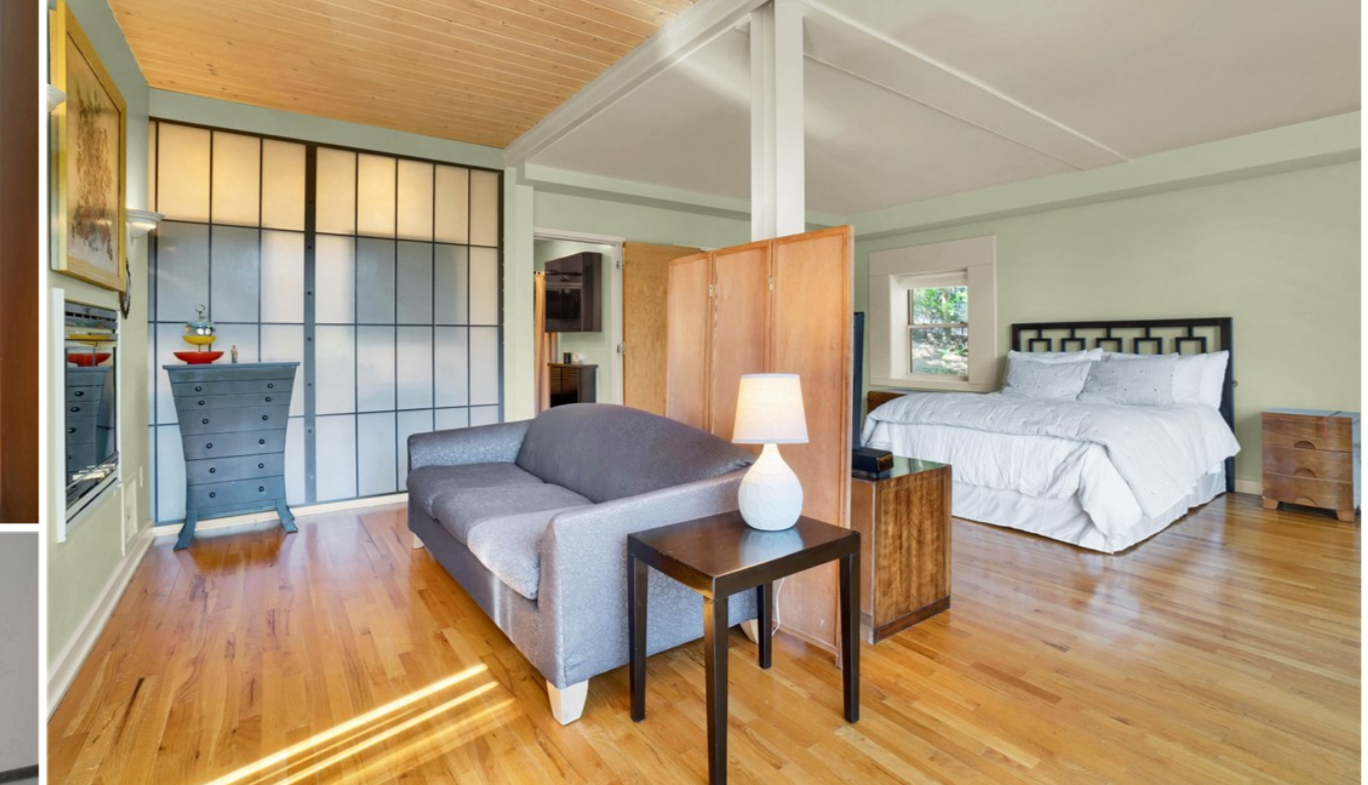 scroll, scrollTop: 2699, scrollLeft: 0, axis: vertical 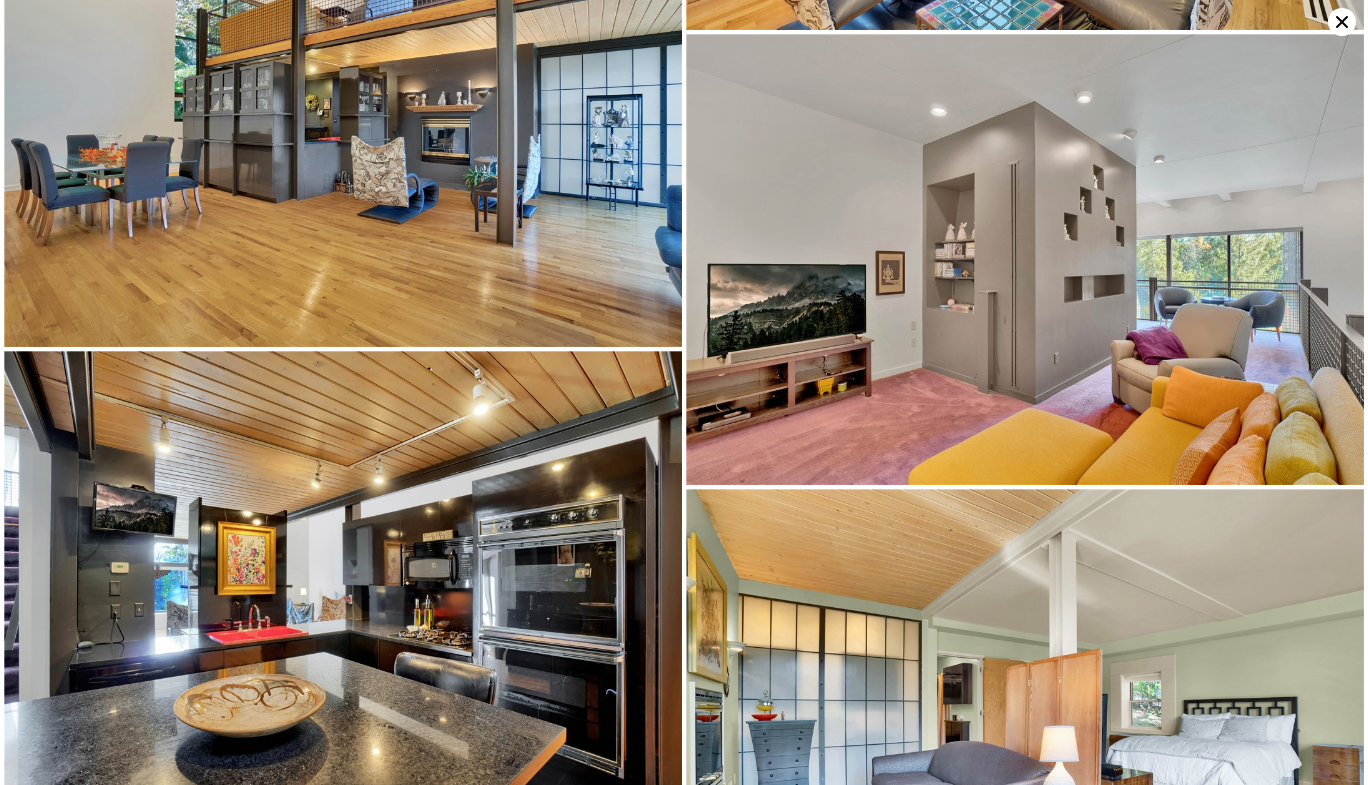 click at bounding box center [343, 577] 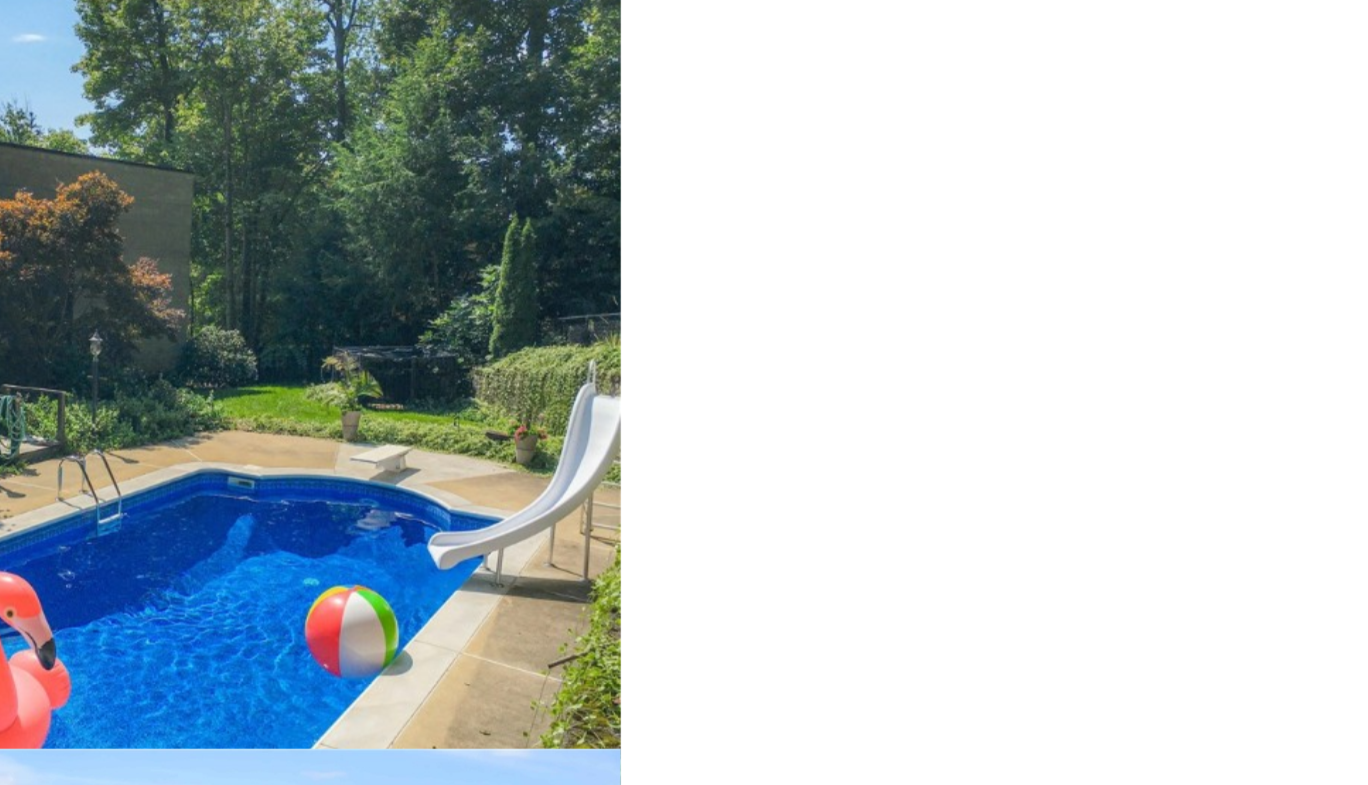scroll, scrollTop: 5380, scrollLeft: 0, axis: vertical 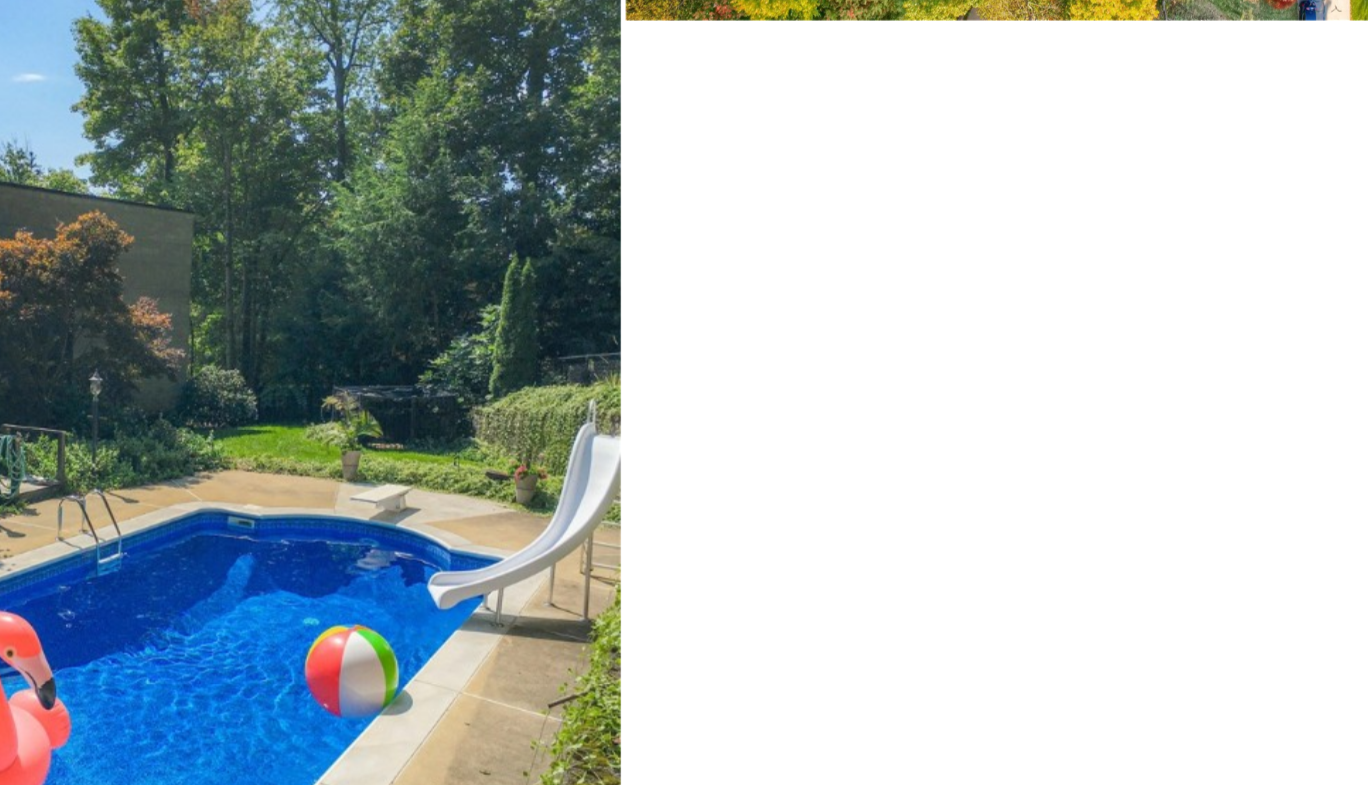 click at bounding box center (1024, -2104) 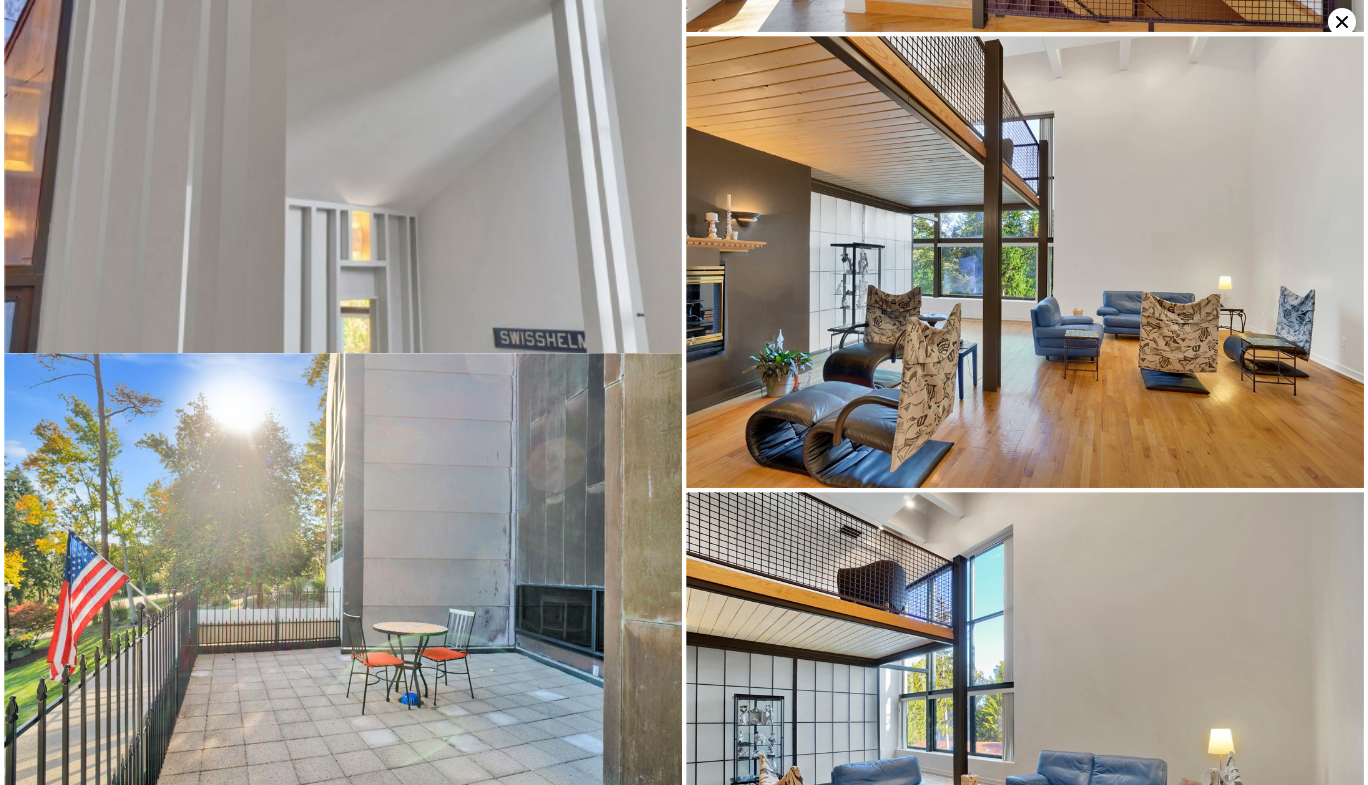 scroll, scrollTop: 1799, scrollLeft: 0, axis: vertical 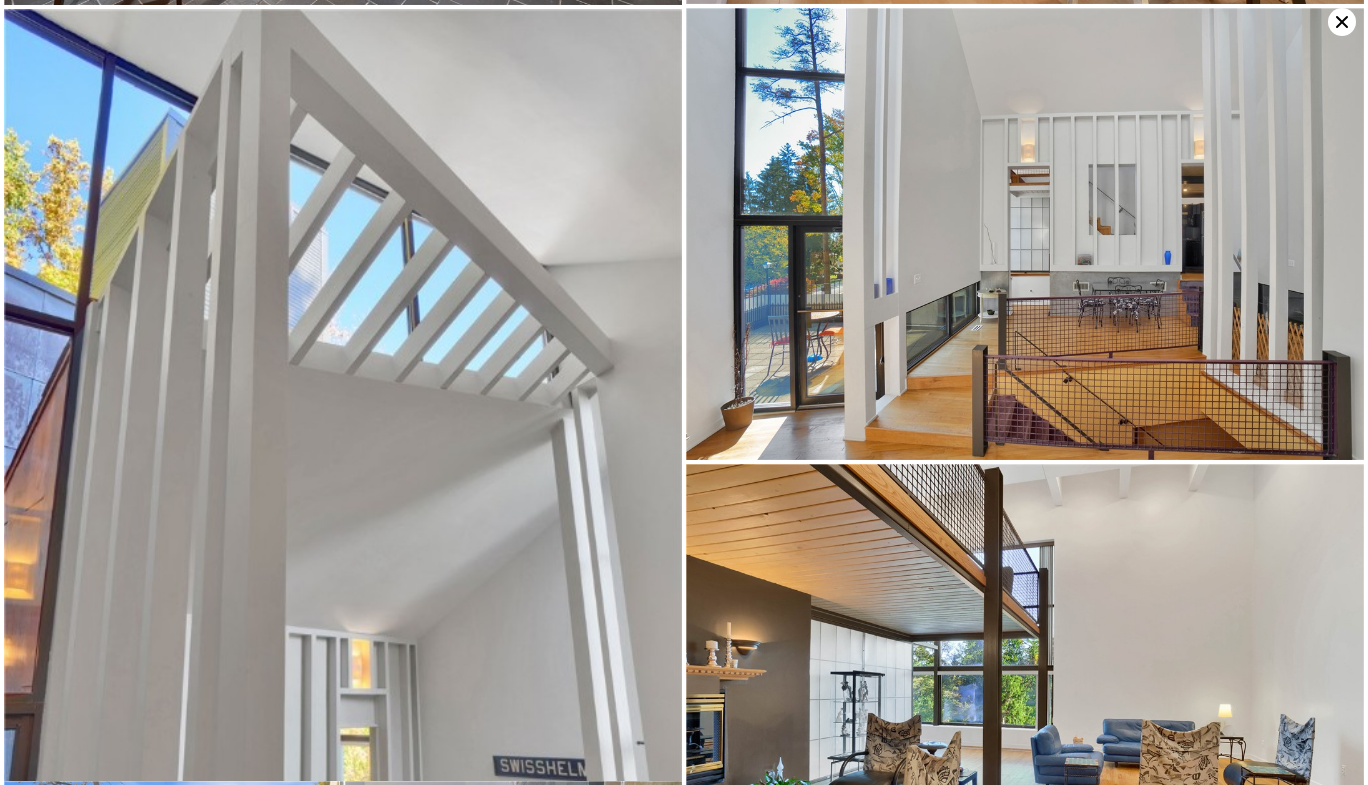 click at bounding box center (343, 517) 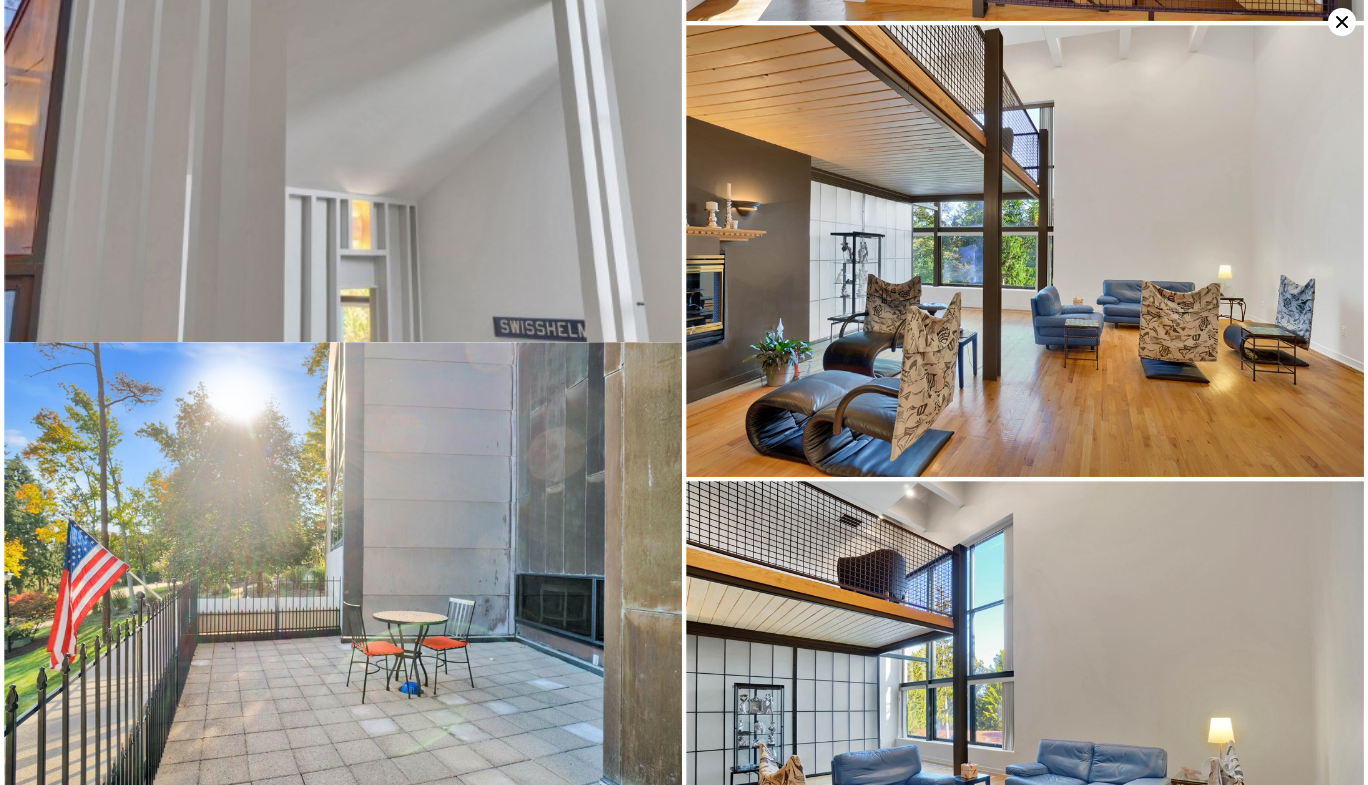 scroll, scrollTop: 1799, scrollLeft: 0, axis: vertical 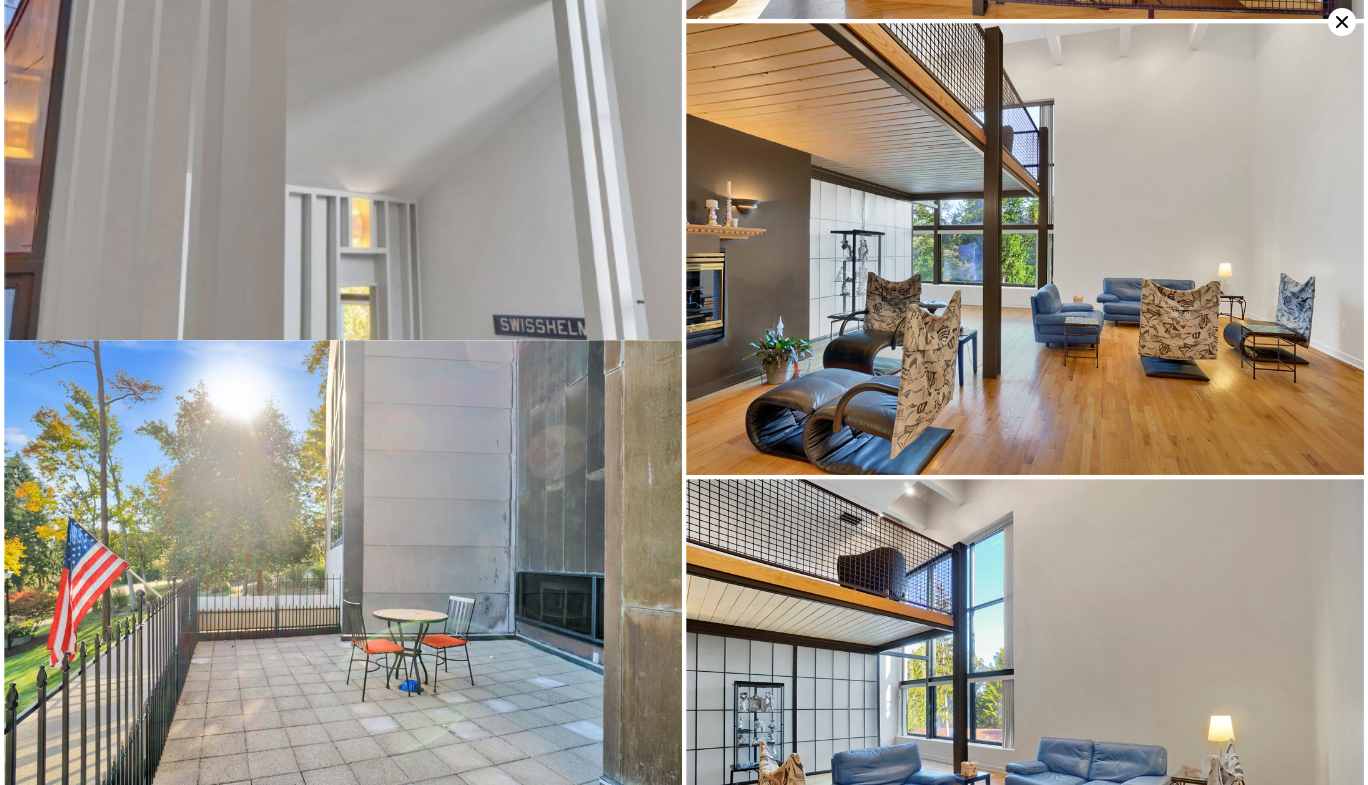 click at bounding box center [1025, 249] 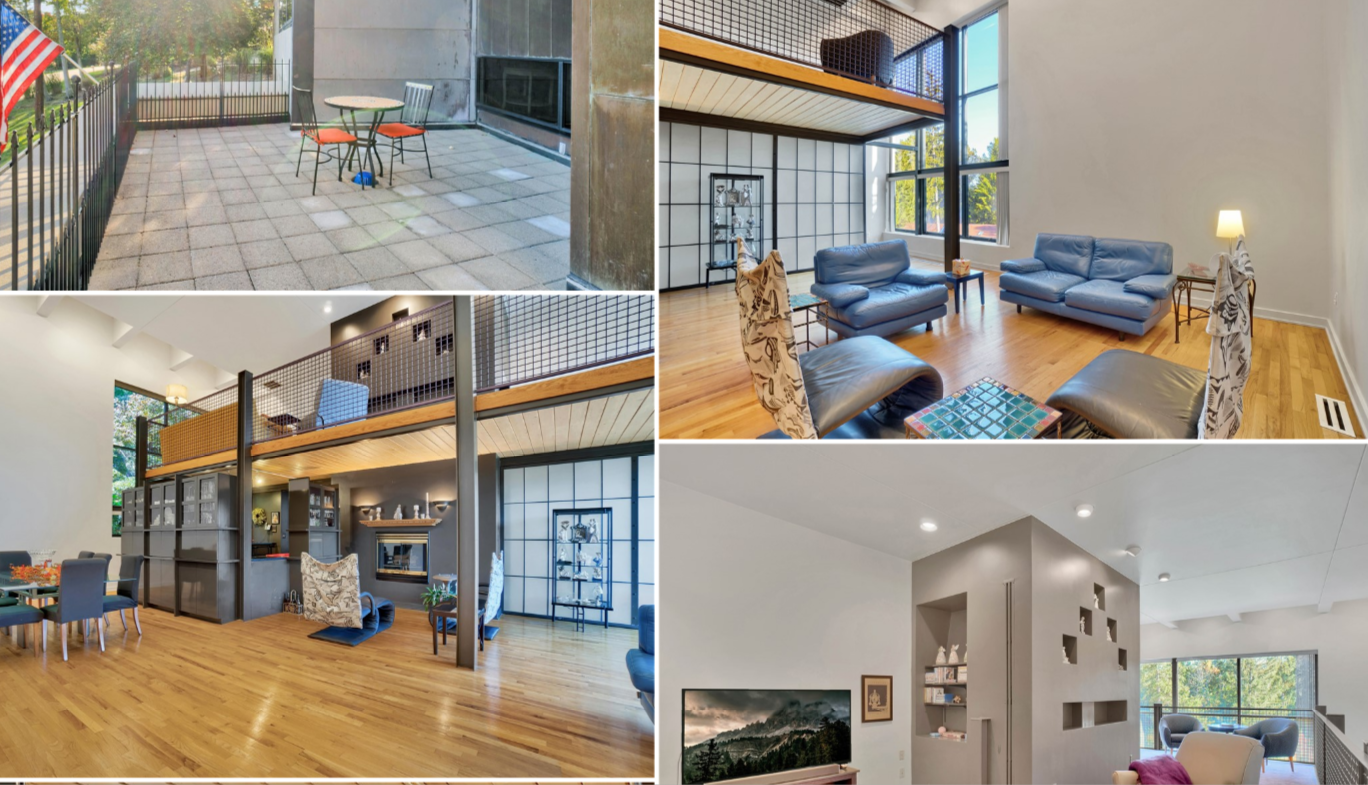 scroll, scrollTop: 2249, scrollLeft: 0, axis: vertical 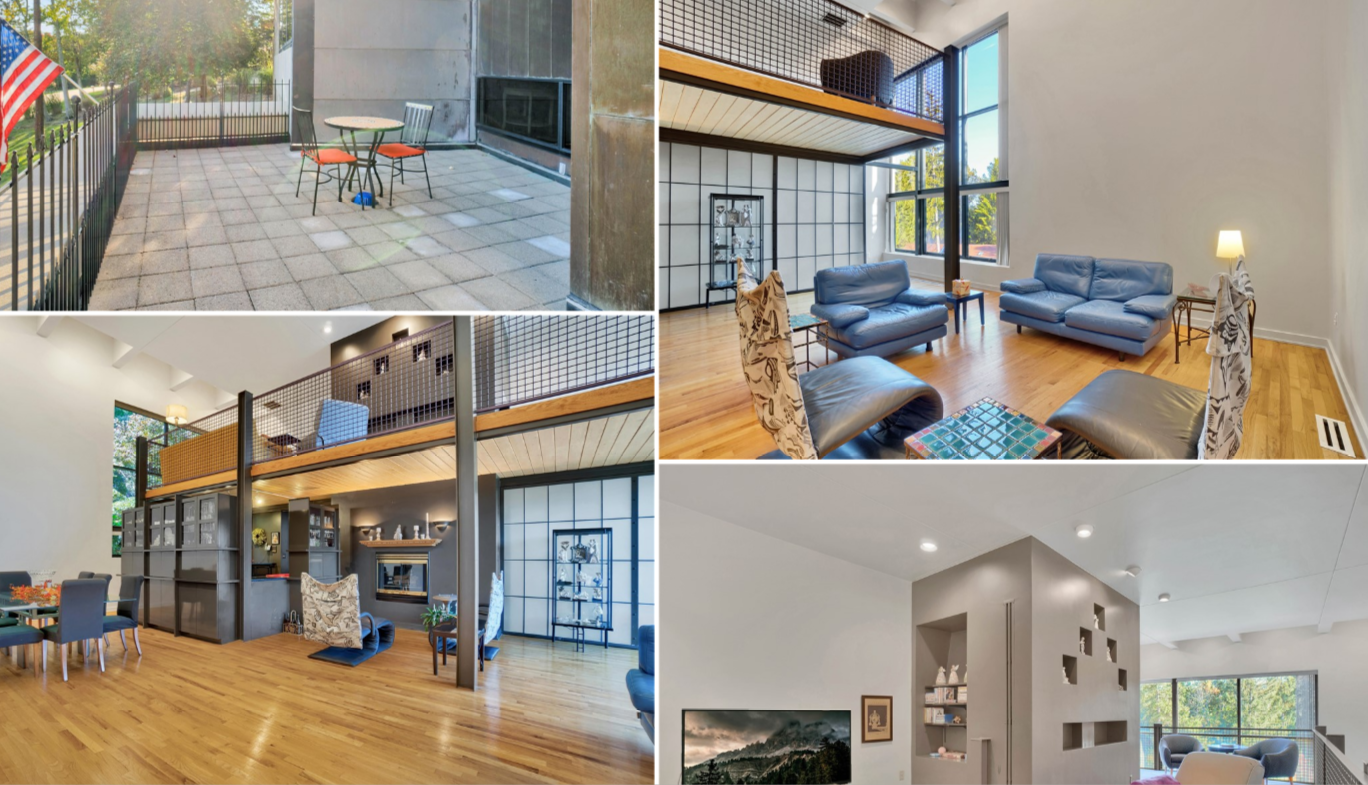 click at bounding box center (1025, 709) 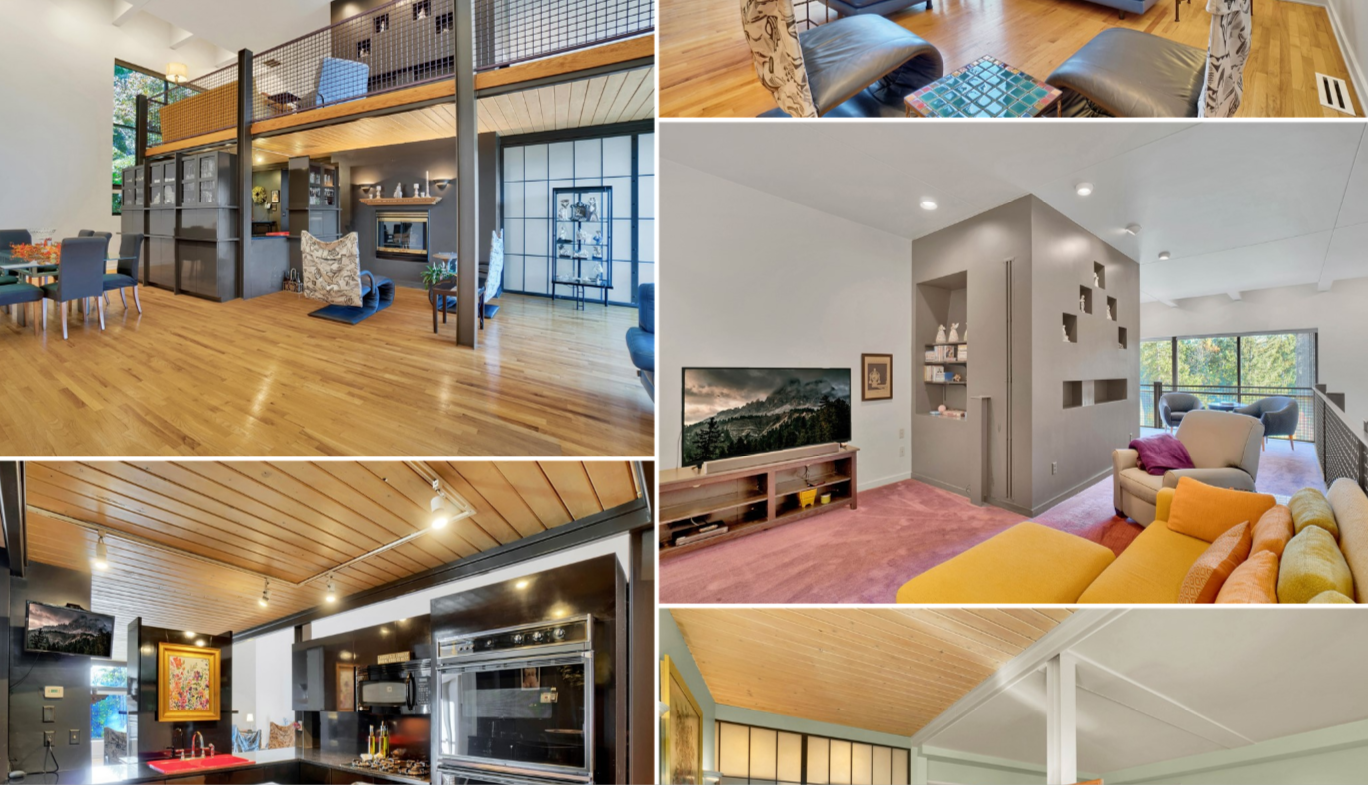 scroll, scrollTop: 2571, scrollLeft: 0, axis: vertical 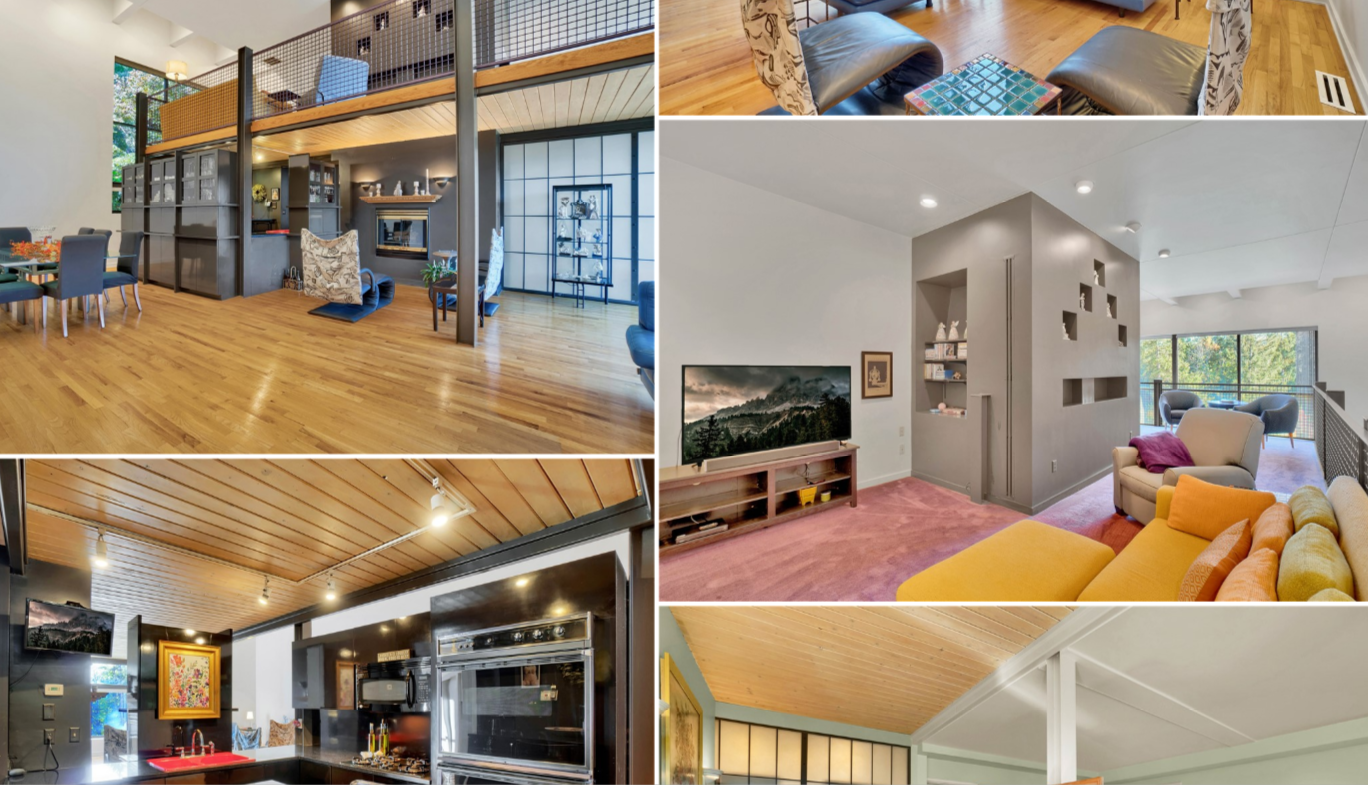 click at bounding box center (1025, 387) 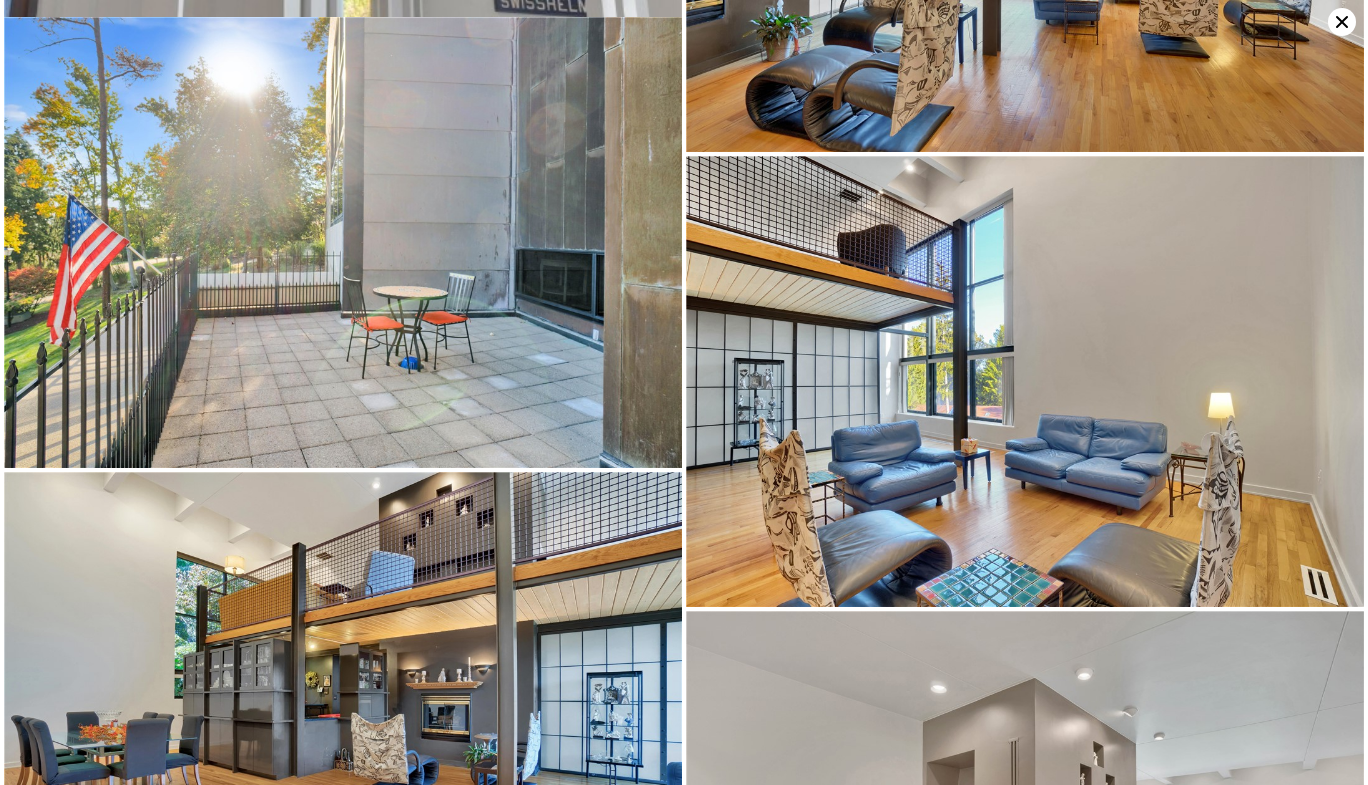 scroll, scrollTop: 2122, scrollLeft: 0, axis: vertical 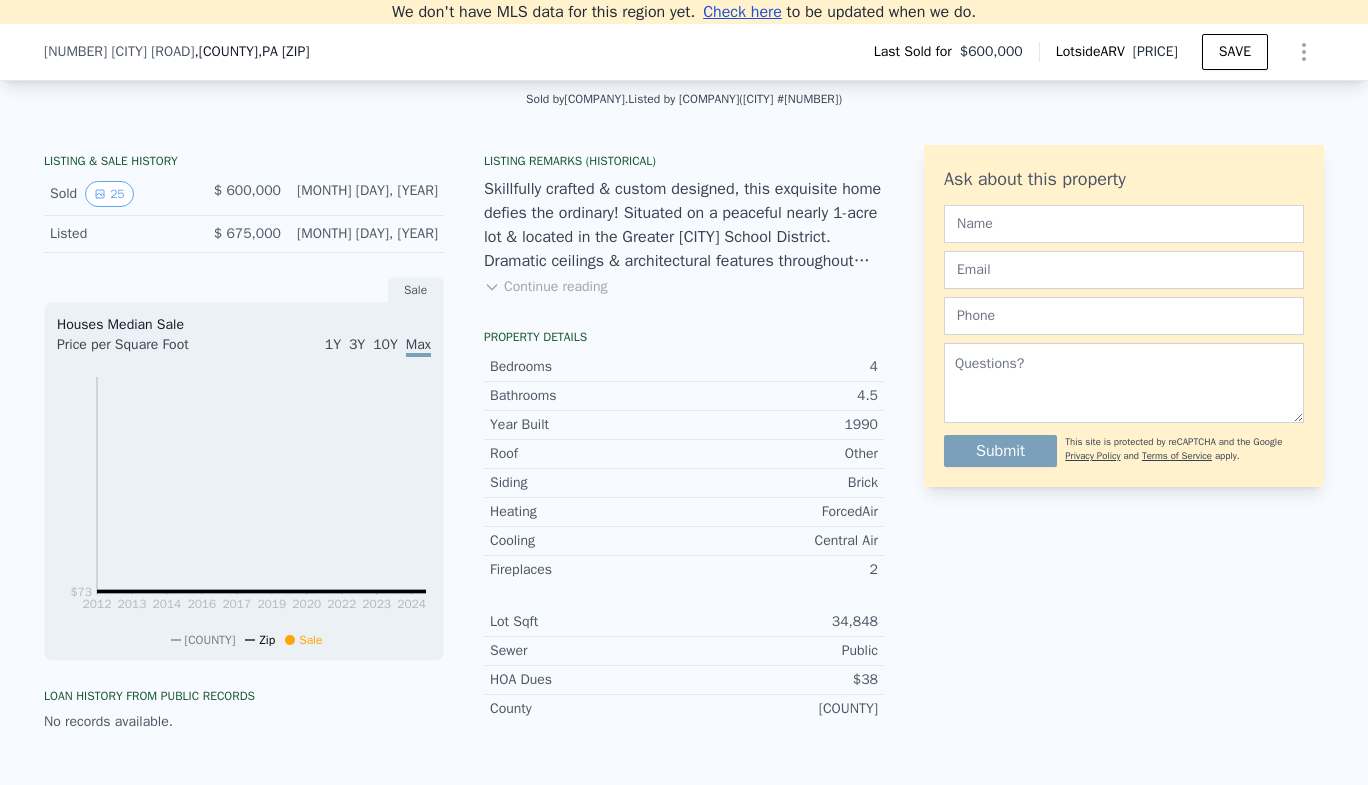 click on "Continue reading" at bounding box center (545, 287) 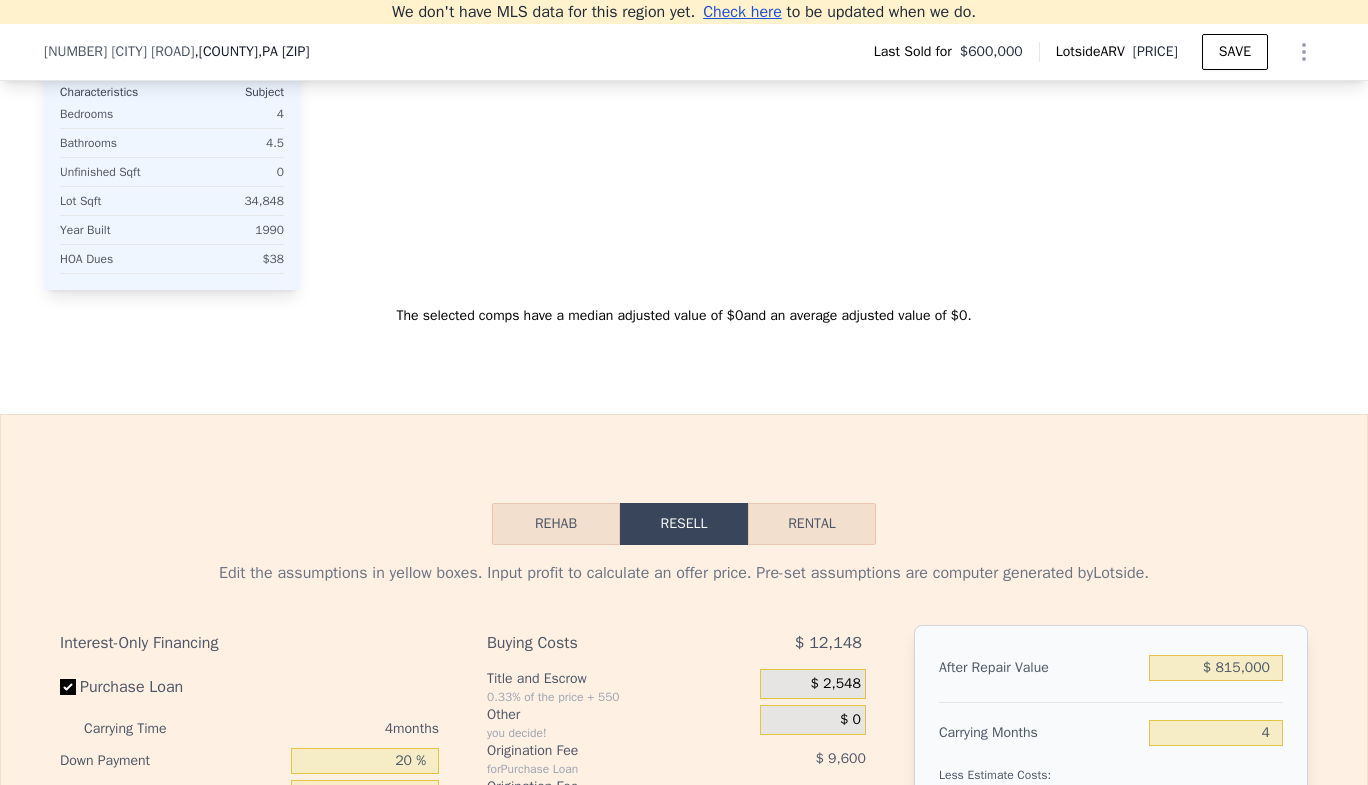 scroll, scrollTop: 2483, scrollLeft: 0, axis: vertical 